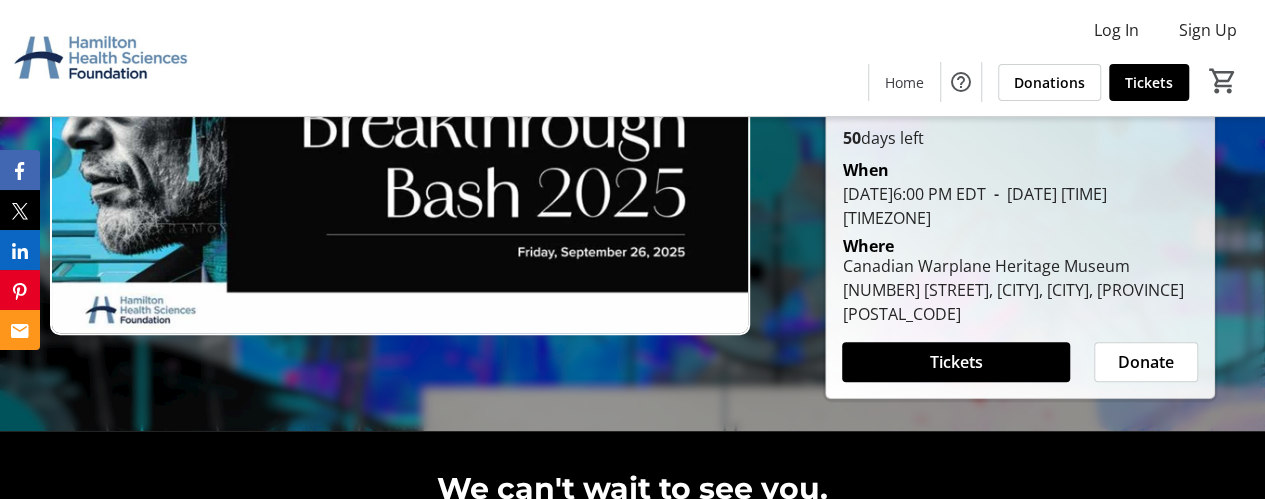 scroll, scrollTop: 200, scrollLeft: 0, axis: vertical 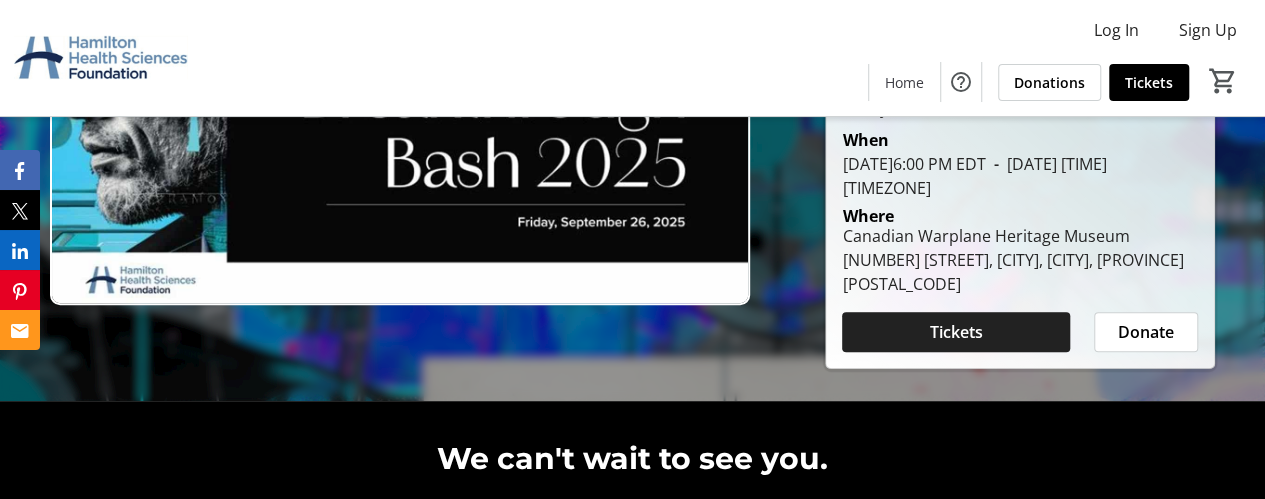 click on "Tickets" at bounding box center [956, 332] 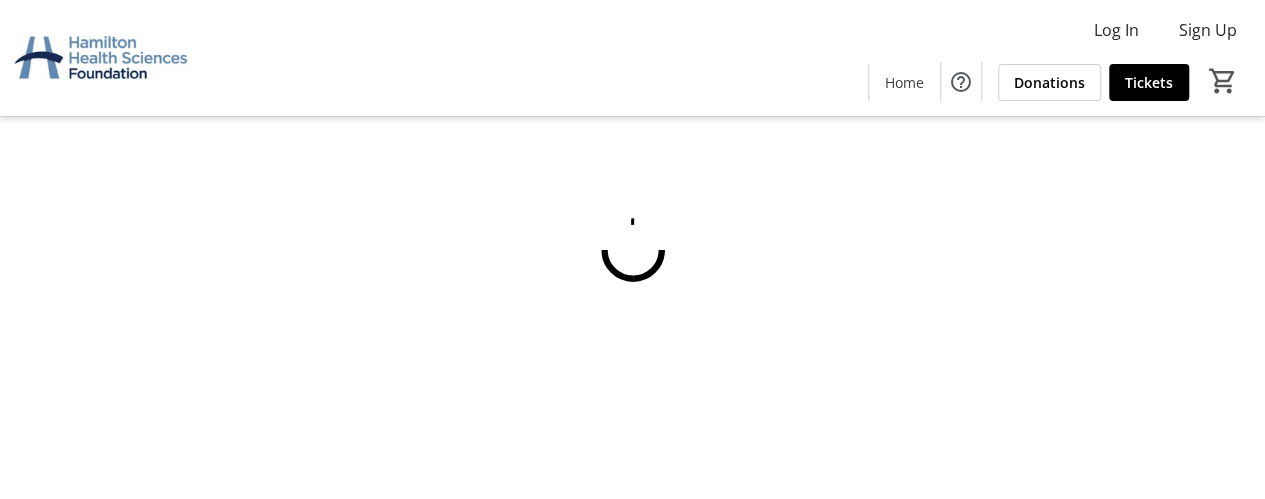 scroll, scrollTop: 0, scrollLeft: 0, axis: both 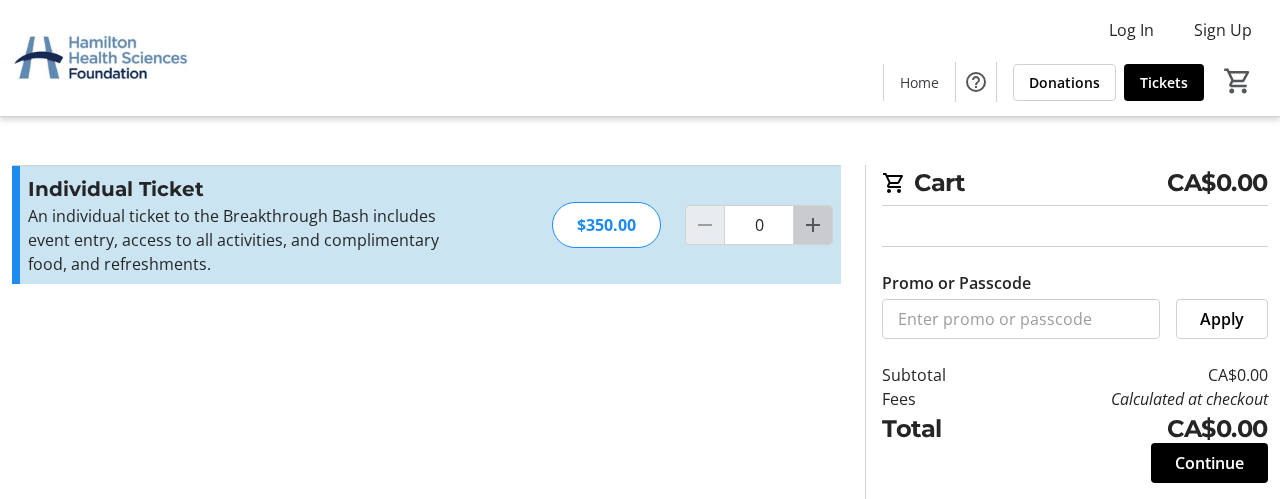 click 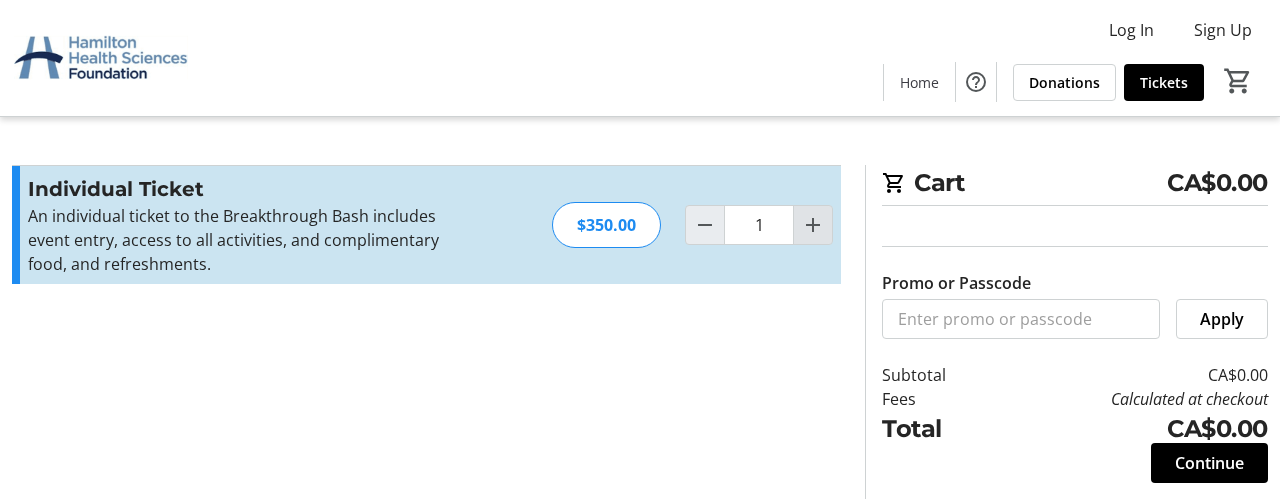 click 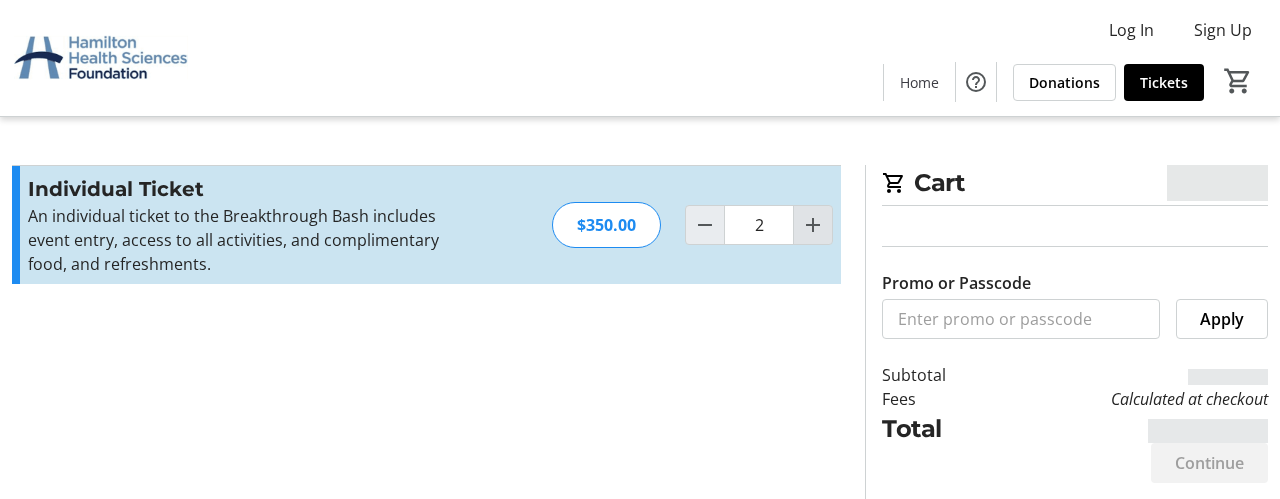 type on "2" 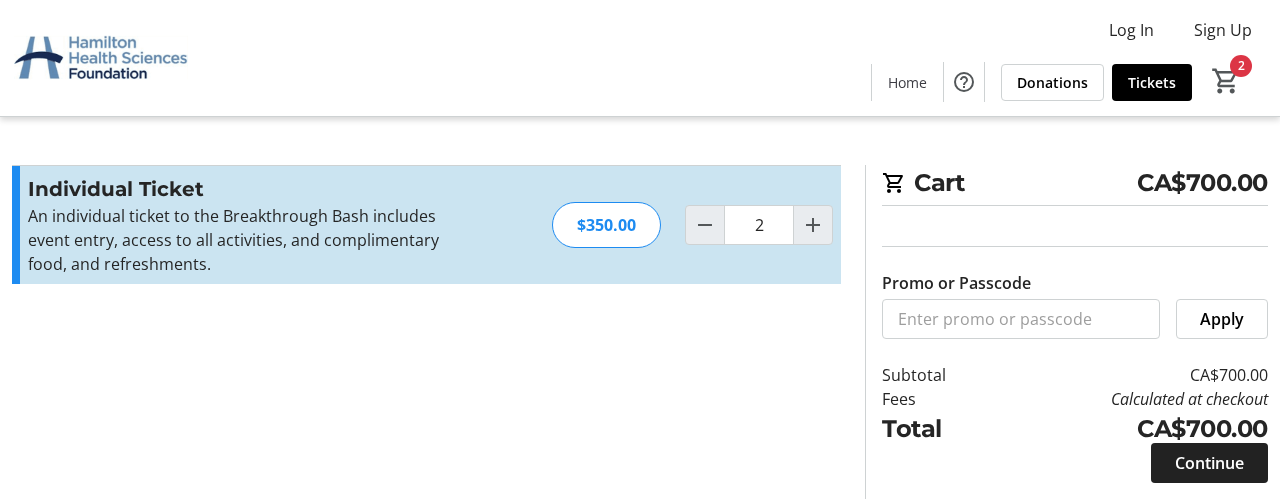 click on "Continue" 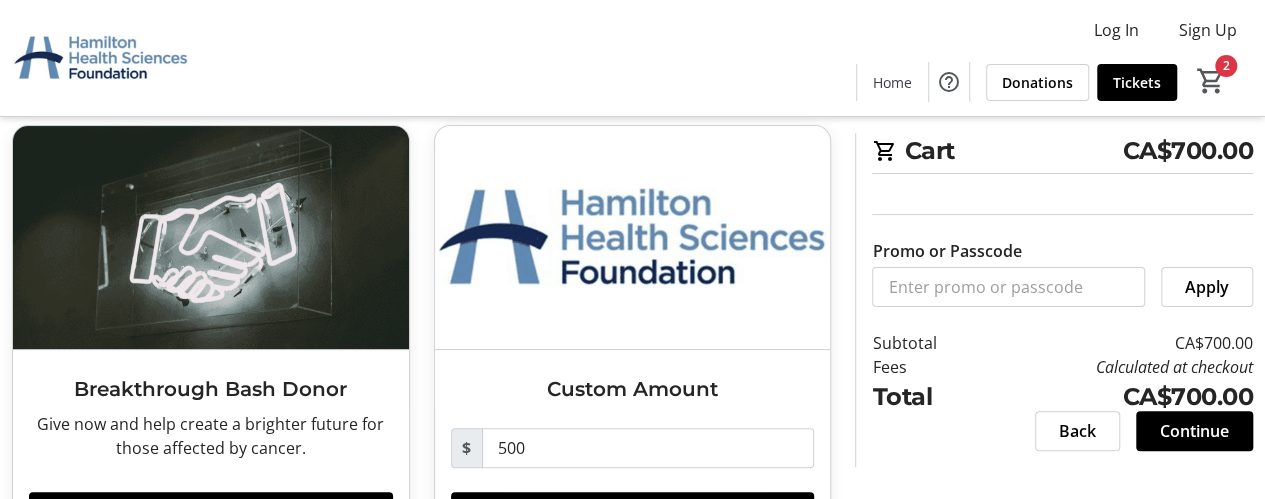 scroll, scrollTop: 180, scrollLeft: 0, axis: vertical 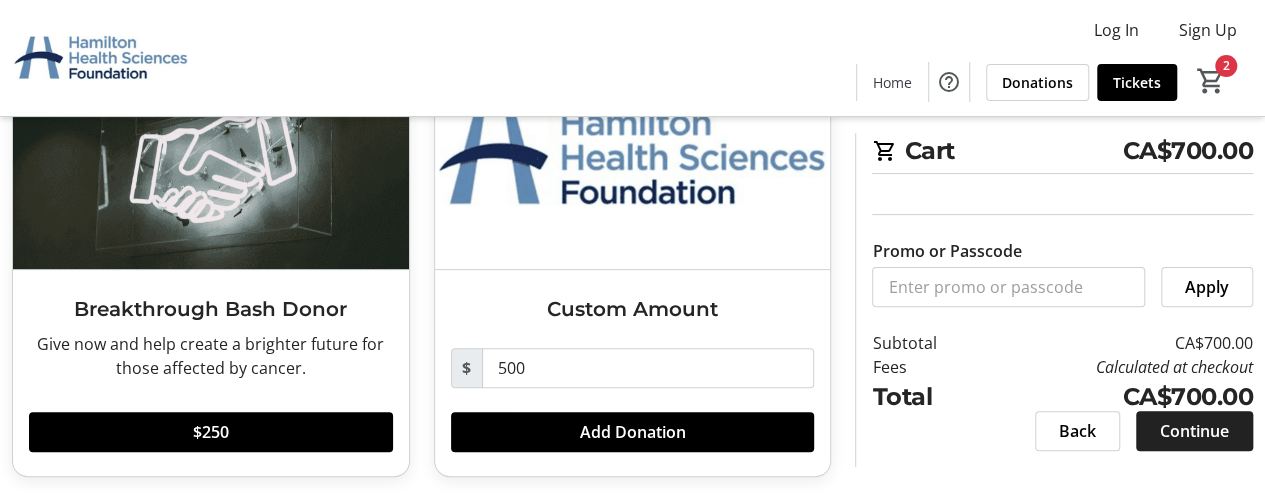 click on "Continue" 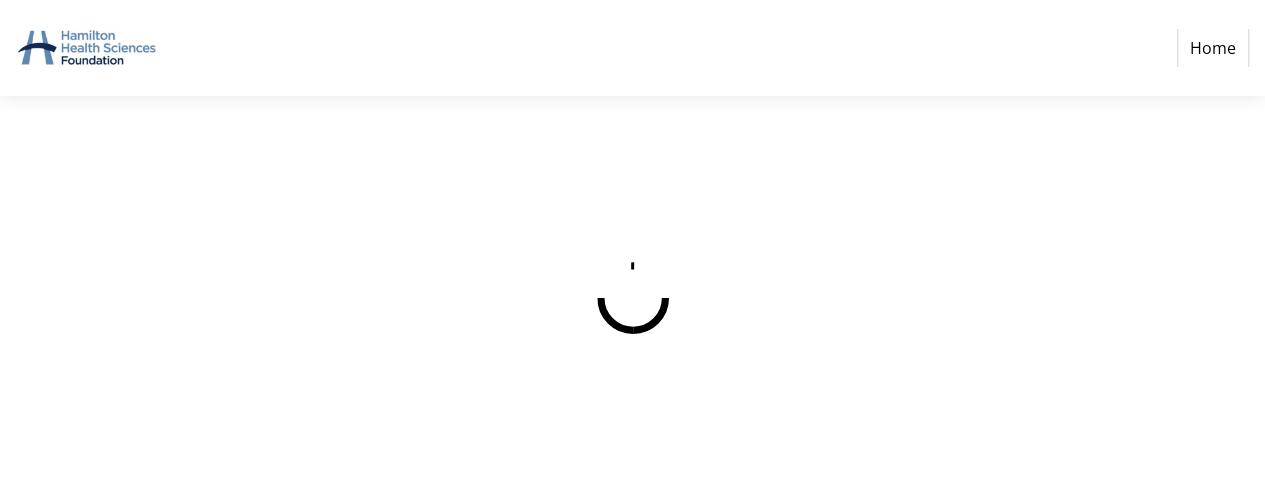 scroll, scrollTop: 0, scrollLeft: 0, axis: both 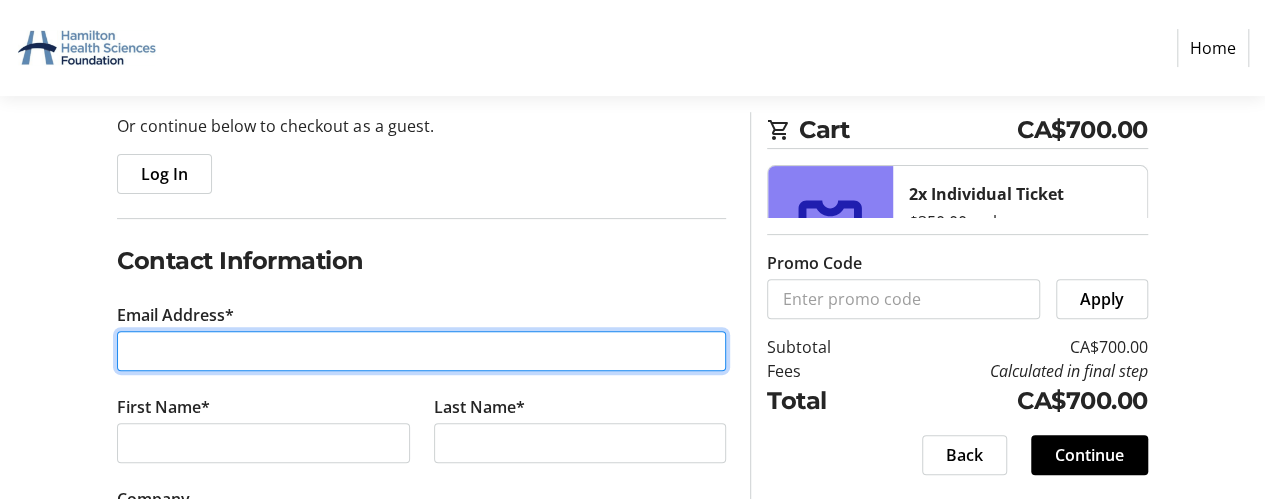 click on "Email Address*" at bounding box center (421, 351) 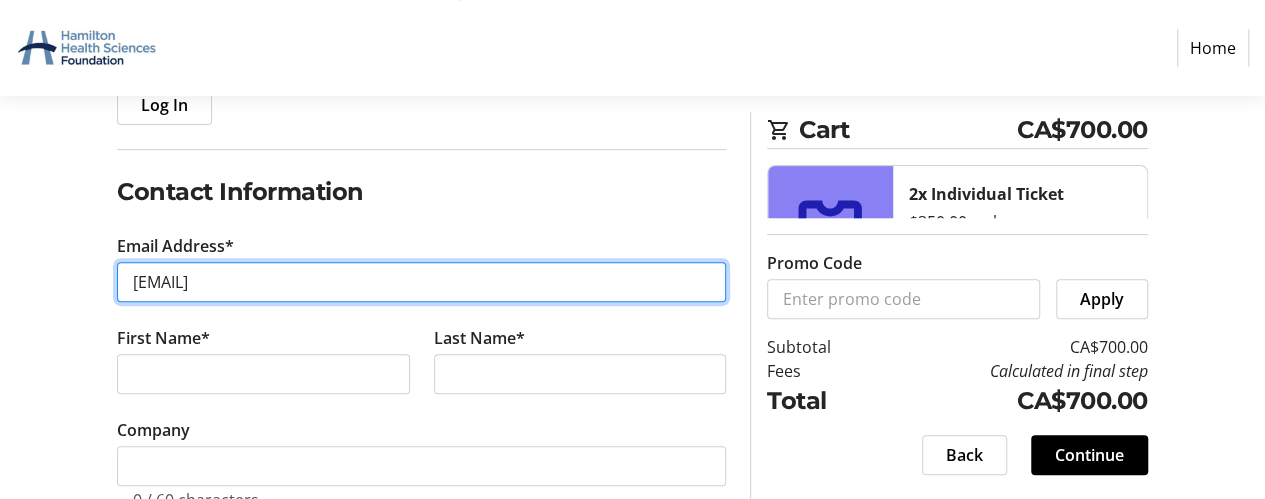 scroll, scrollTop: 300, scrollLeft: 0, axis: vertical 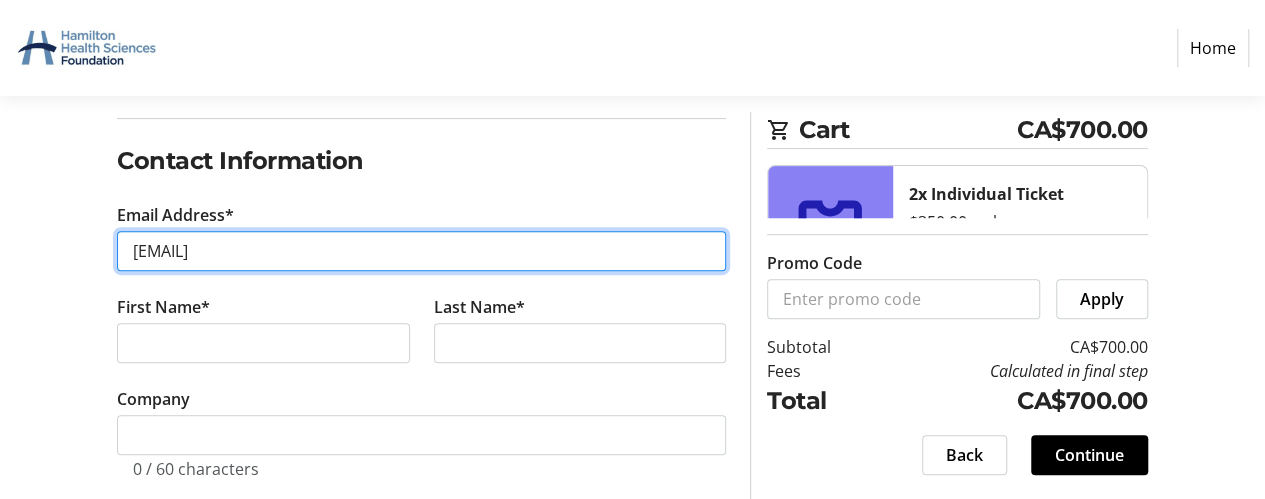 type on "[EMAIL]" 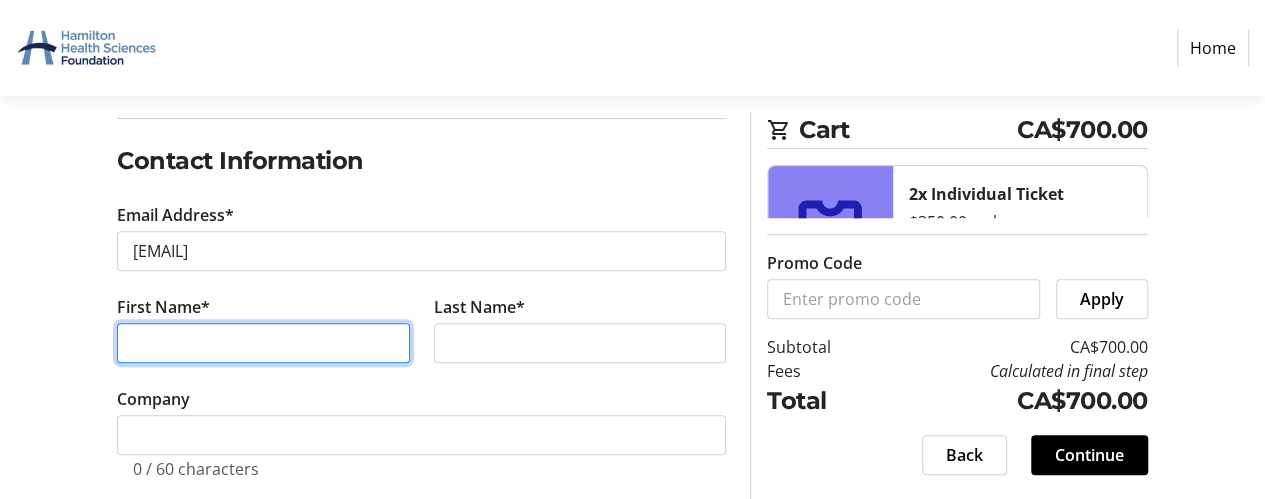 click on "First Name*" at bounding box center [263, 343] 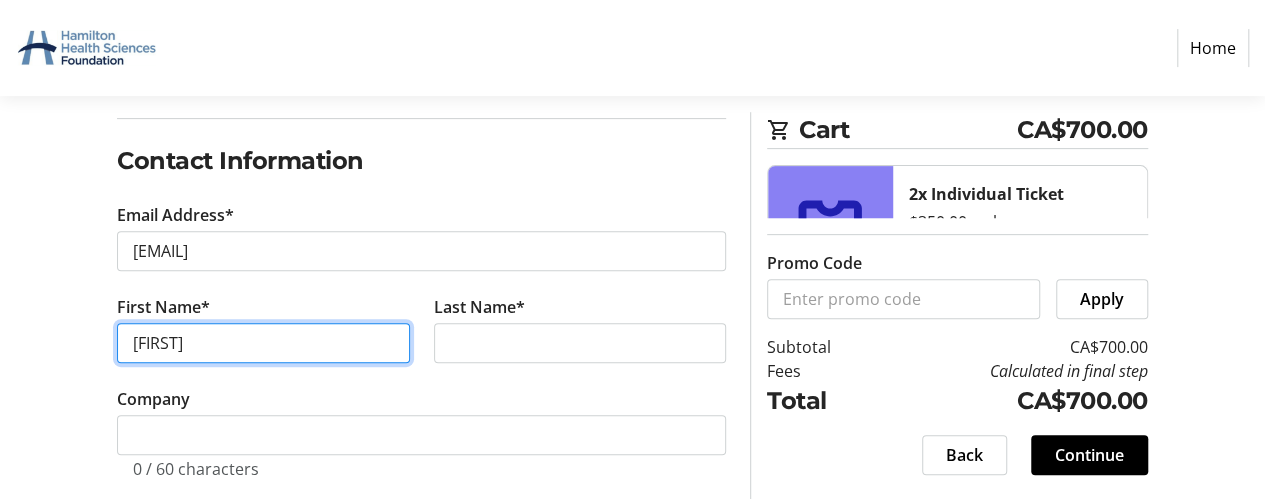 type on "[FIRST]" 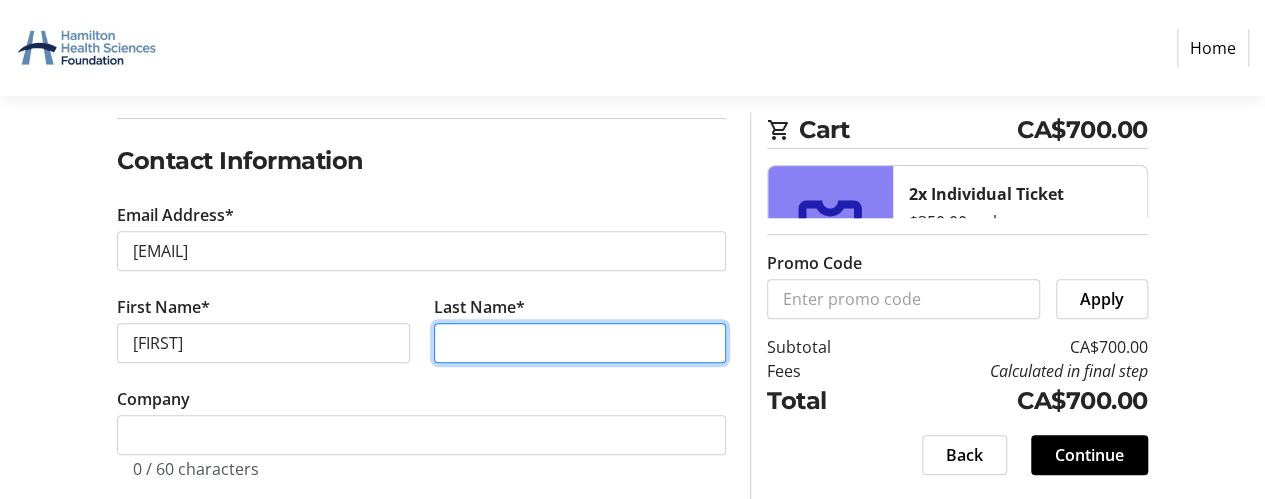 click on "Last Name*" at bounding box center (580, 343) 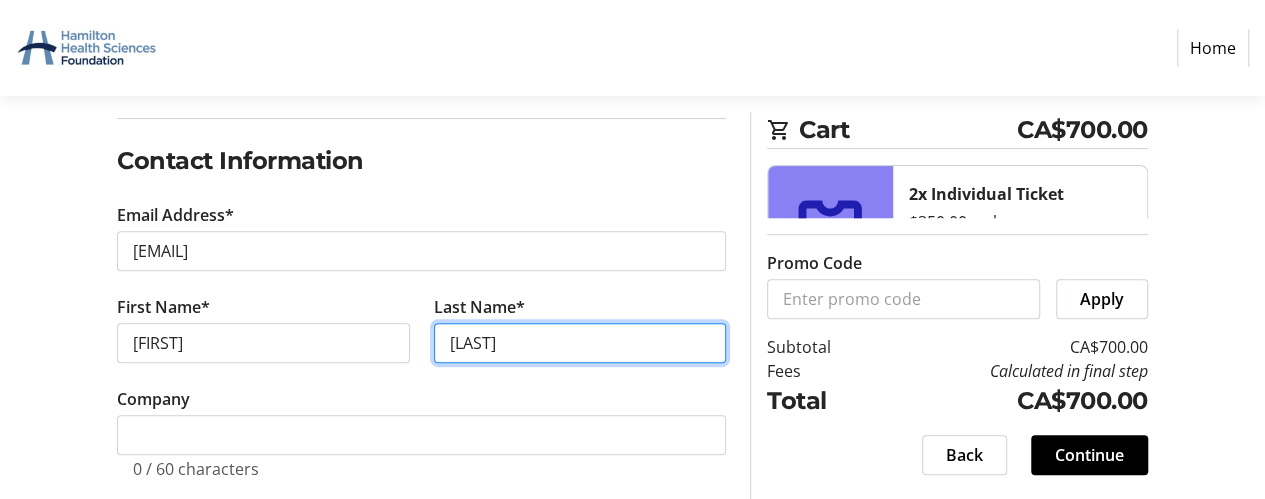 scroll, scrollTop: 400, scrollLeft: 0, axis: vertical 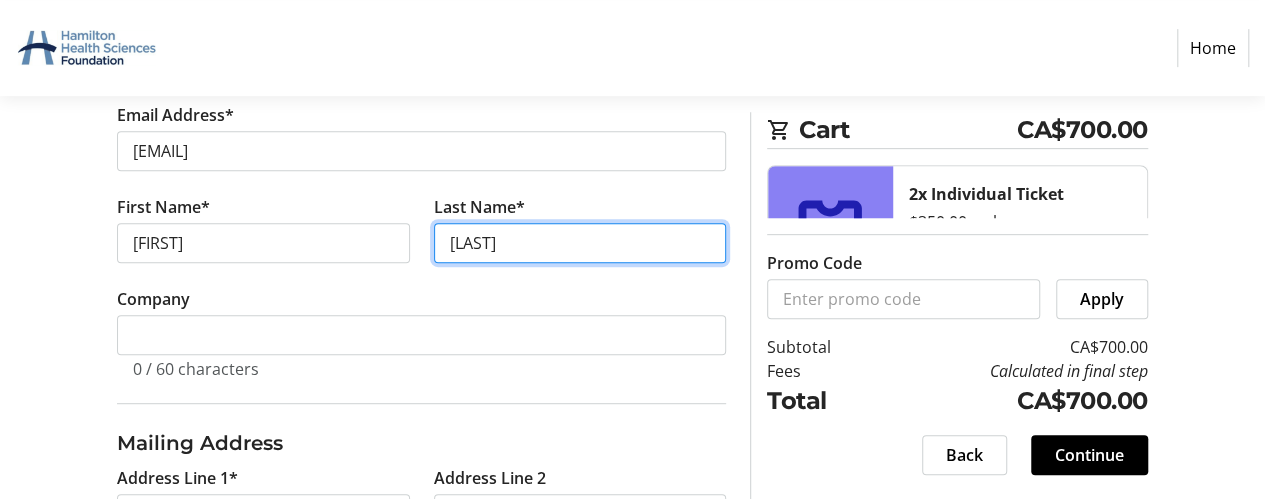 type on "[LAST]" 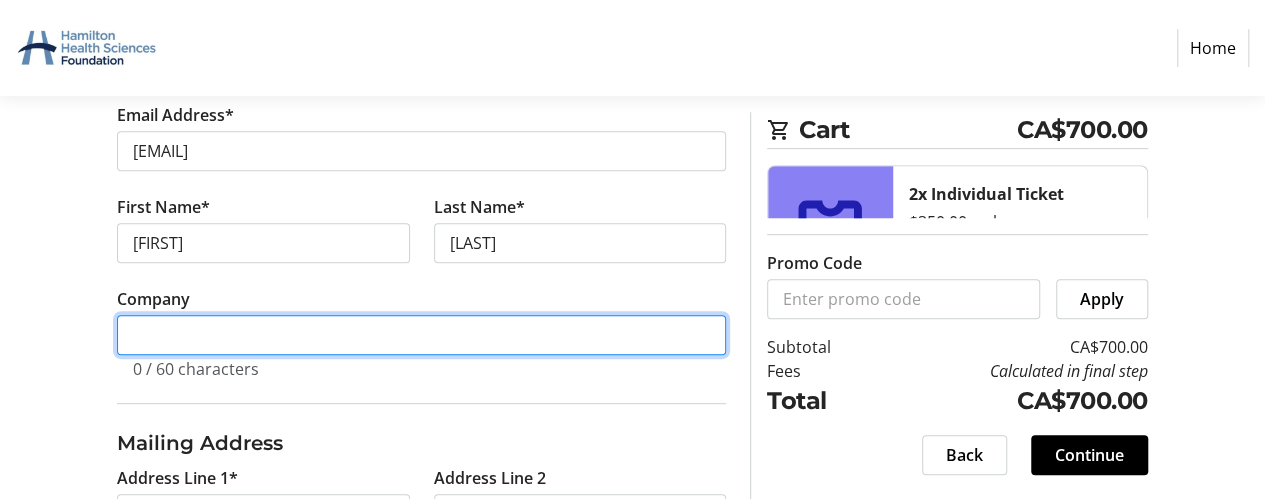 click on "Company" at bounding box center [421, 335] 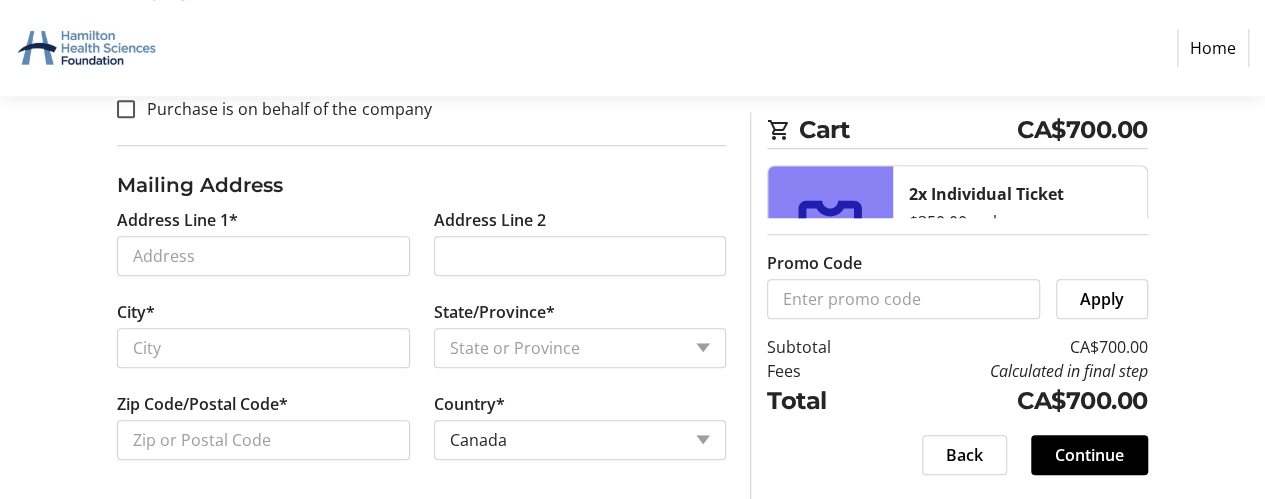 scroll, scrollTop: 711, scrollLeft: 0, axis: vertical 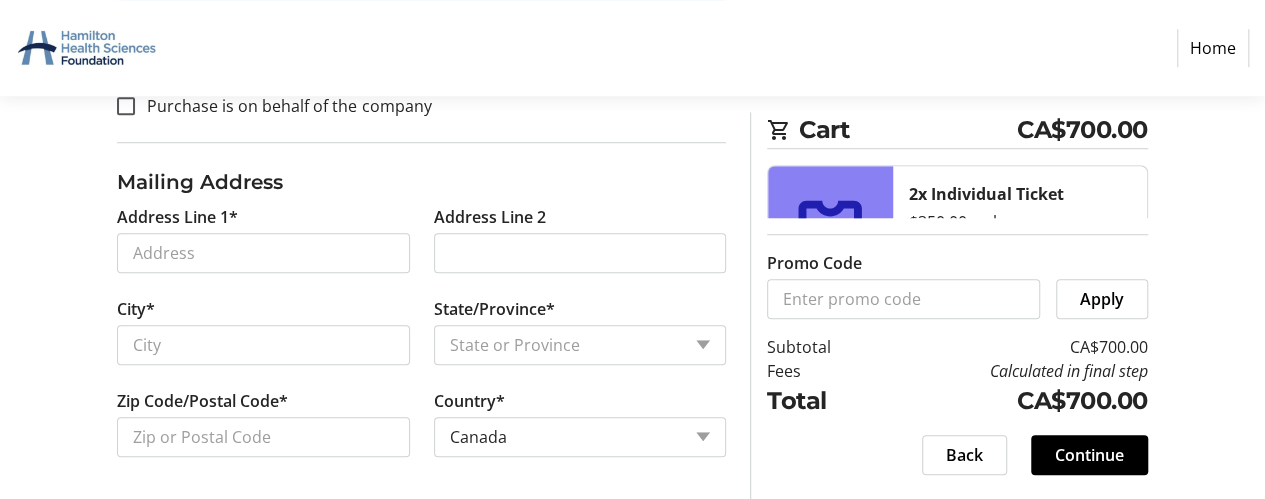 type on "HHS" 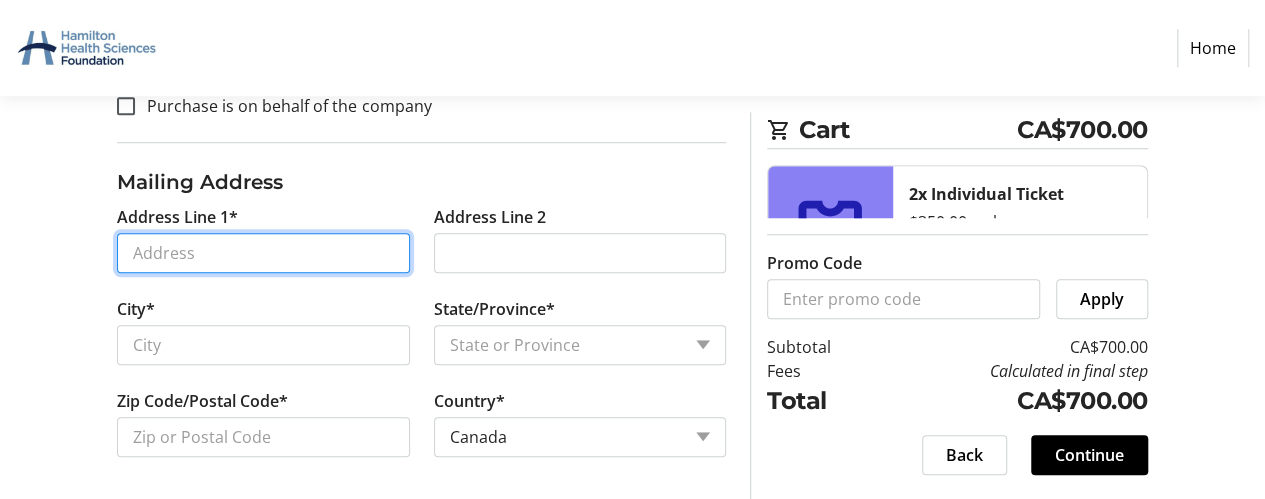 click on "Address Line 1*" at bounding box center [263, 253] 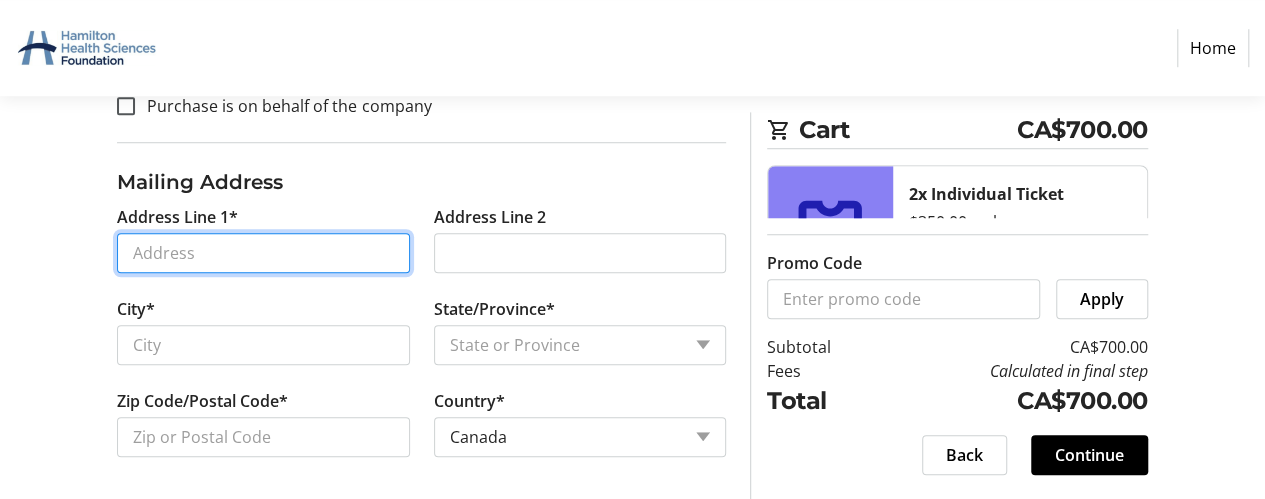type on "[NUMBER] [STREET]" 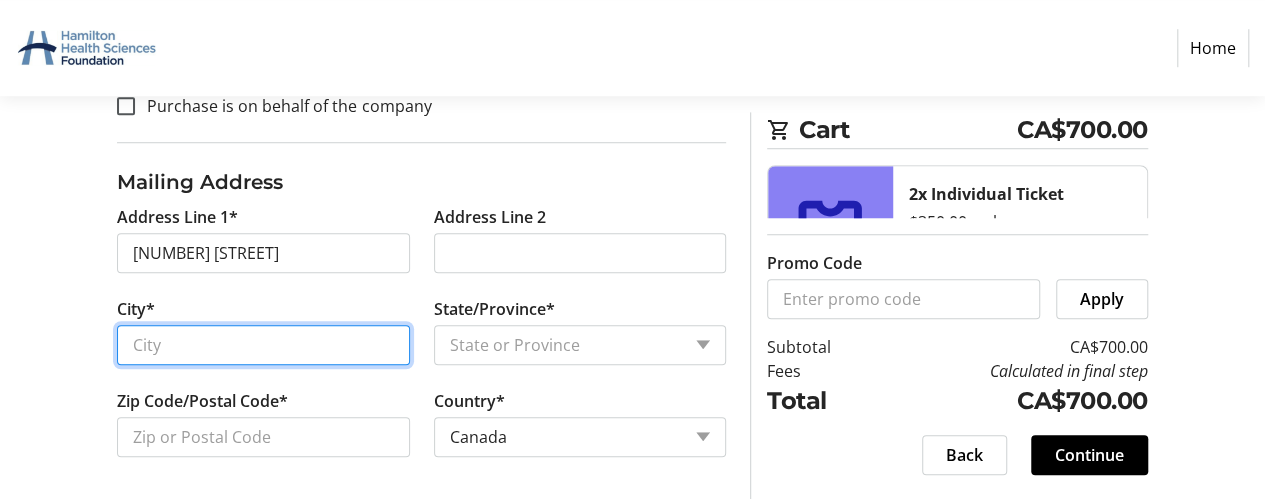 type on "[CITY]" 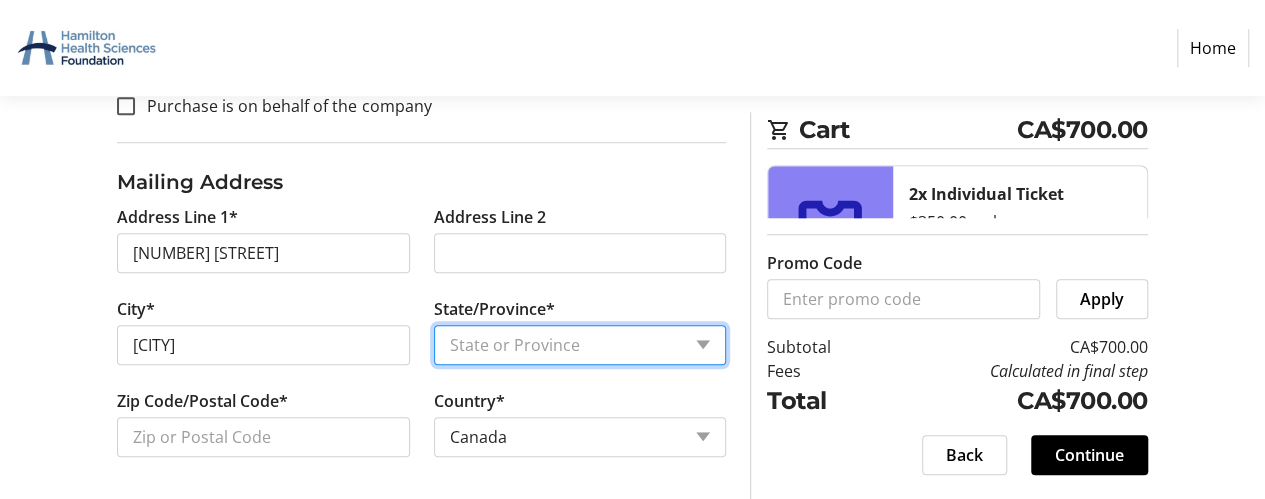 select on "ON" 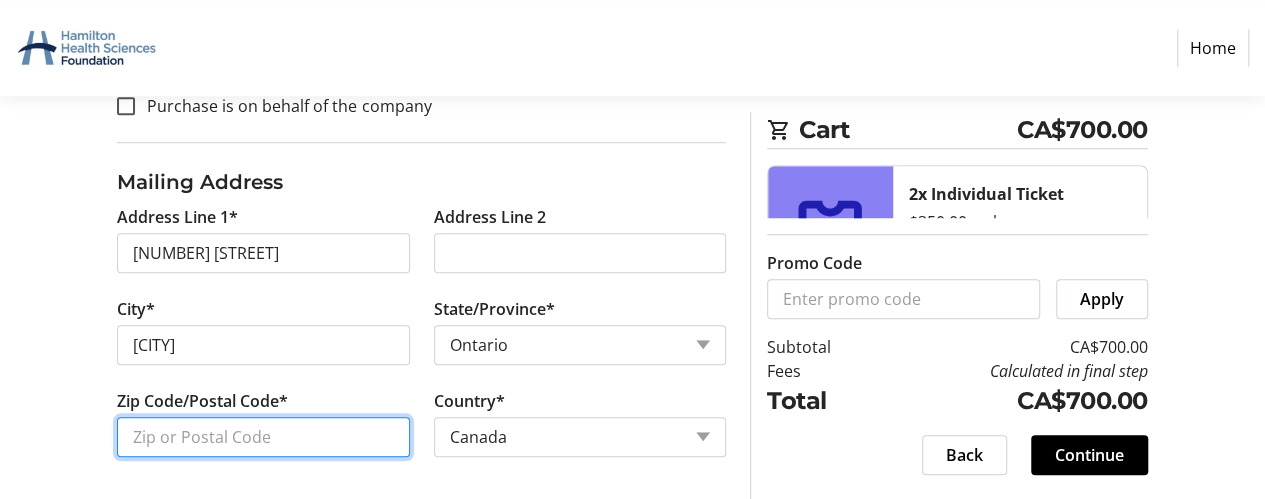 type on "[POSTAL_CODE]" 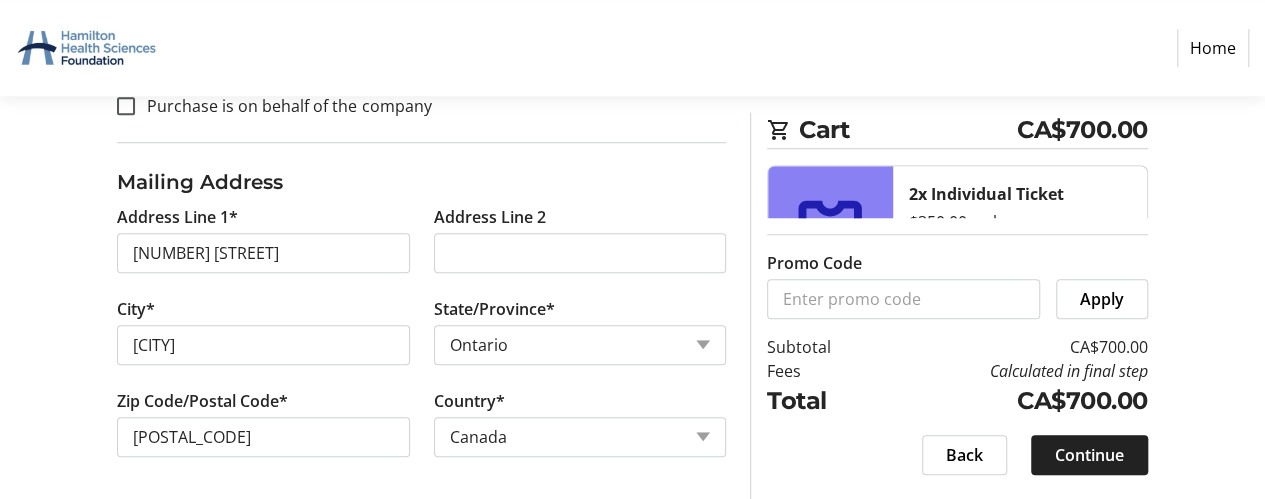 click on "Continue" 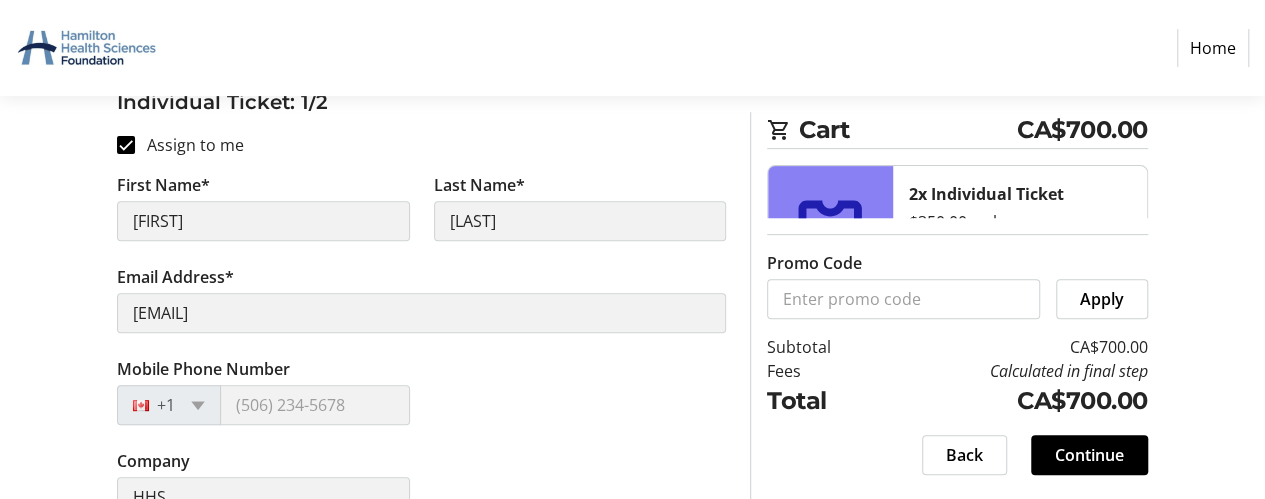 scroll, scrollTop: 400, scrollLeft: 0, axis: vertical 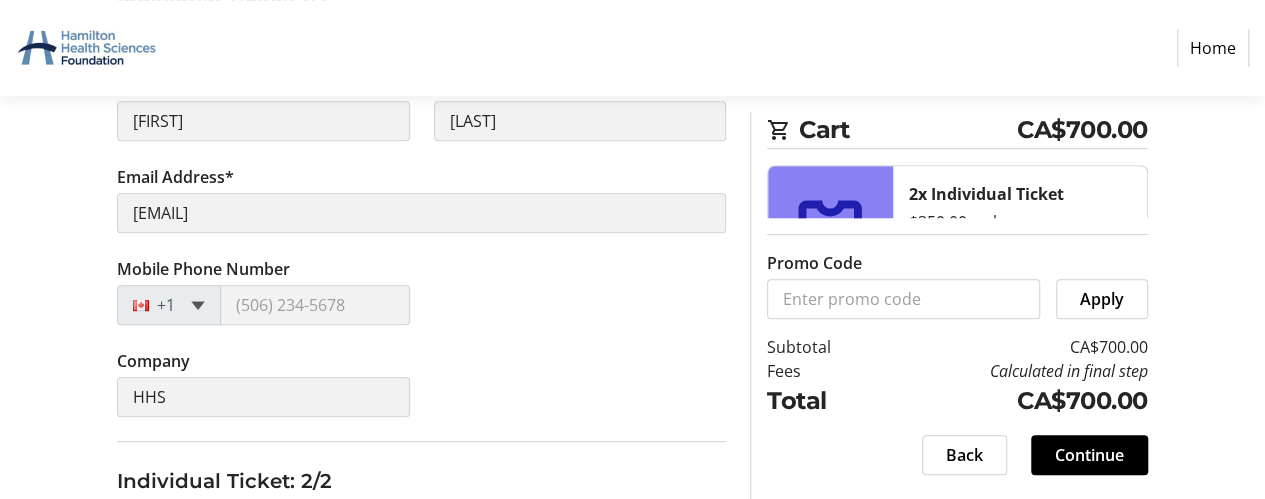 click 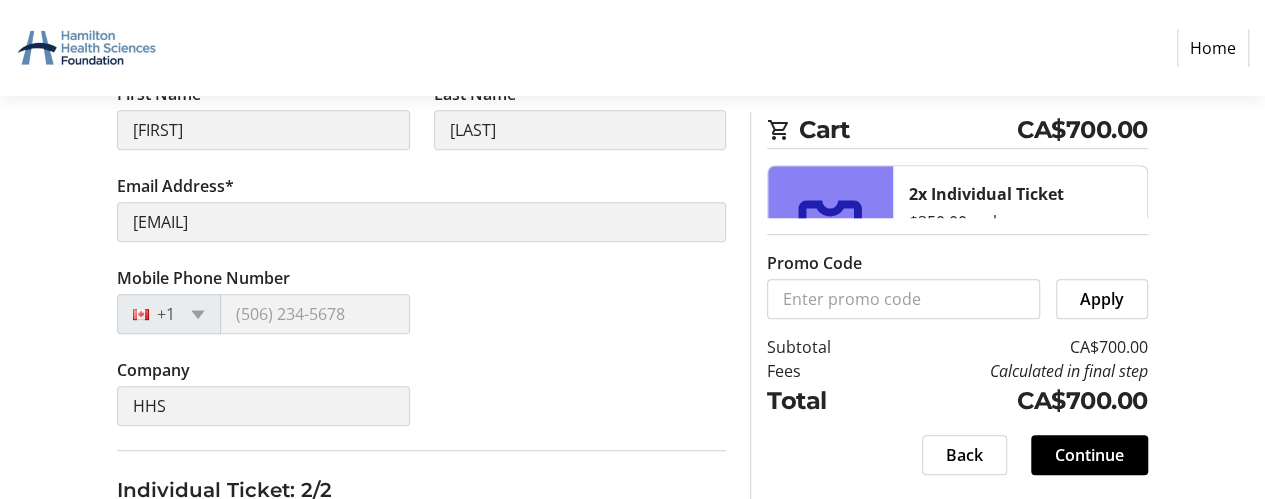 scroll, scrollTop: 400, scrollLeft: 0, axis: vertical 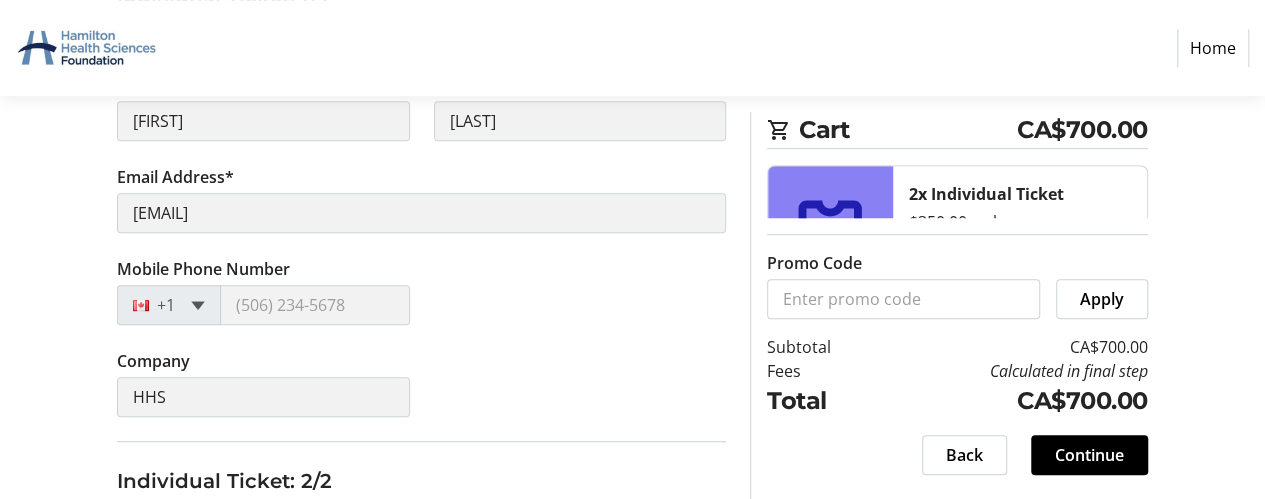 click 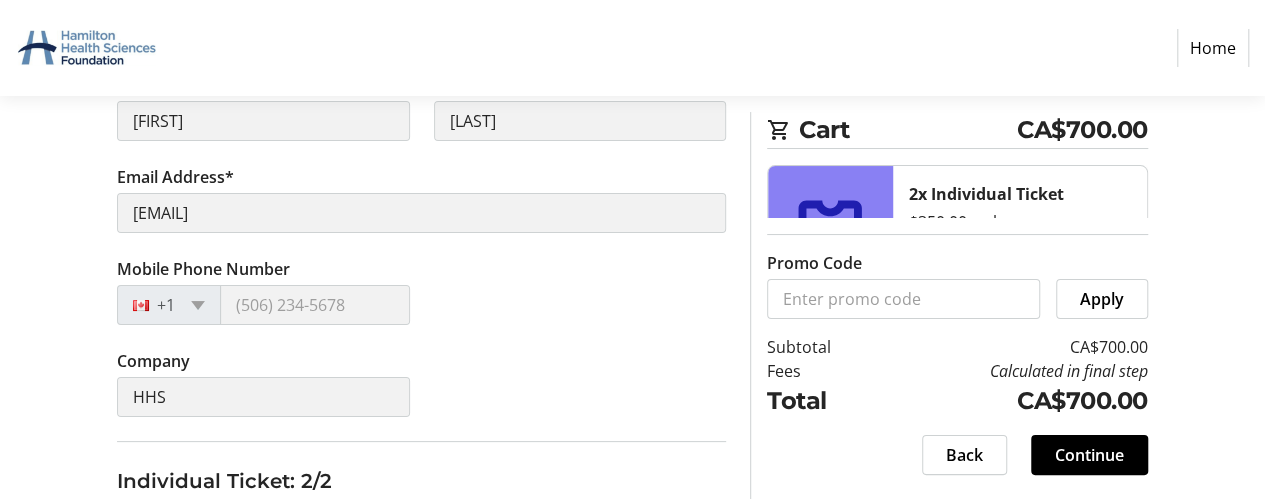 scroll, scrollTop: 0, scrollLeft: 0, axis: both 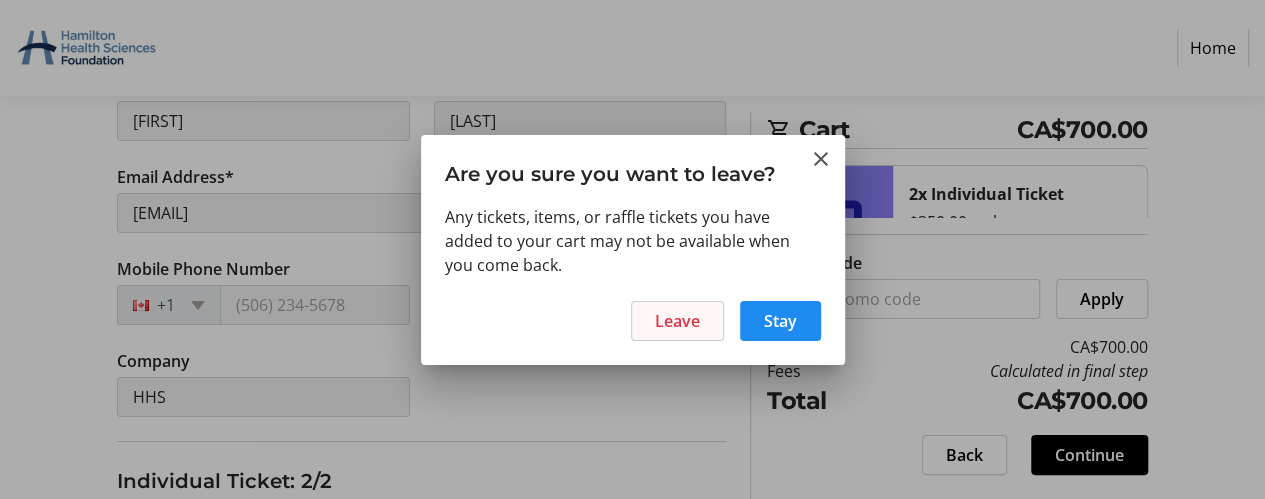 click on "Leave" at bounding box center [677, 321] 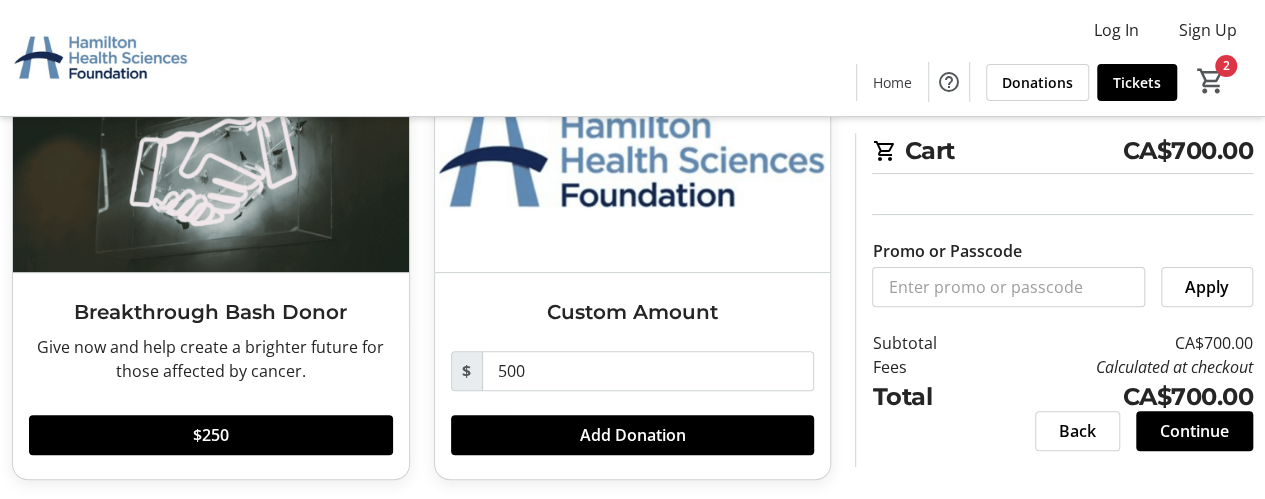 scroll, scrollTop: 180, scrollLeft: 0, axis: vertical 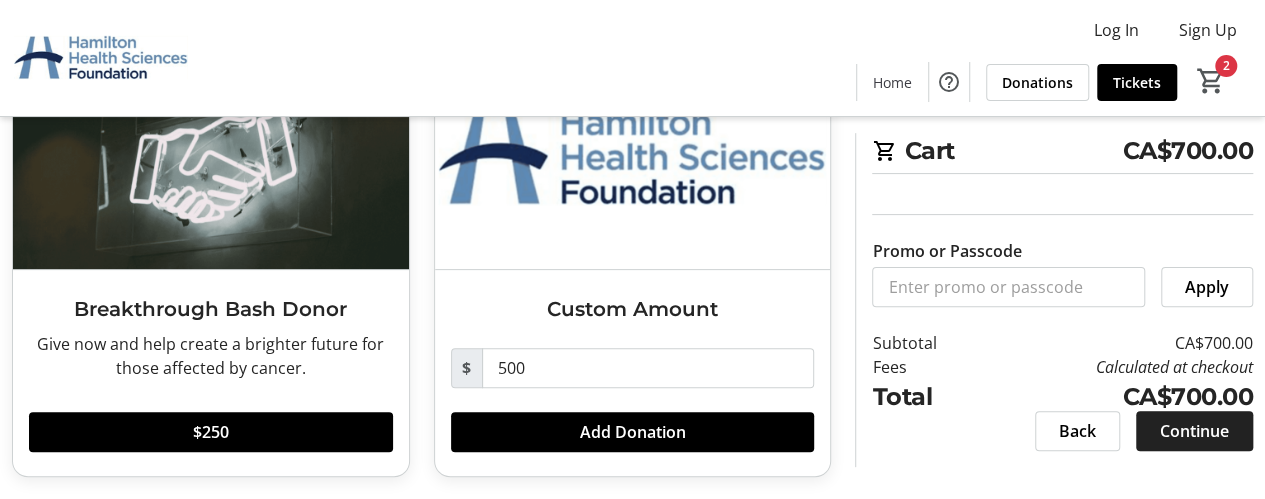 click on "Continue" 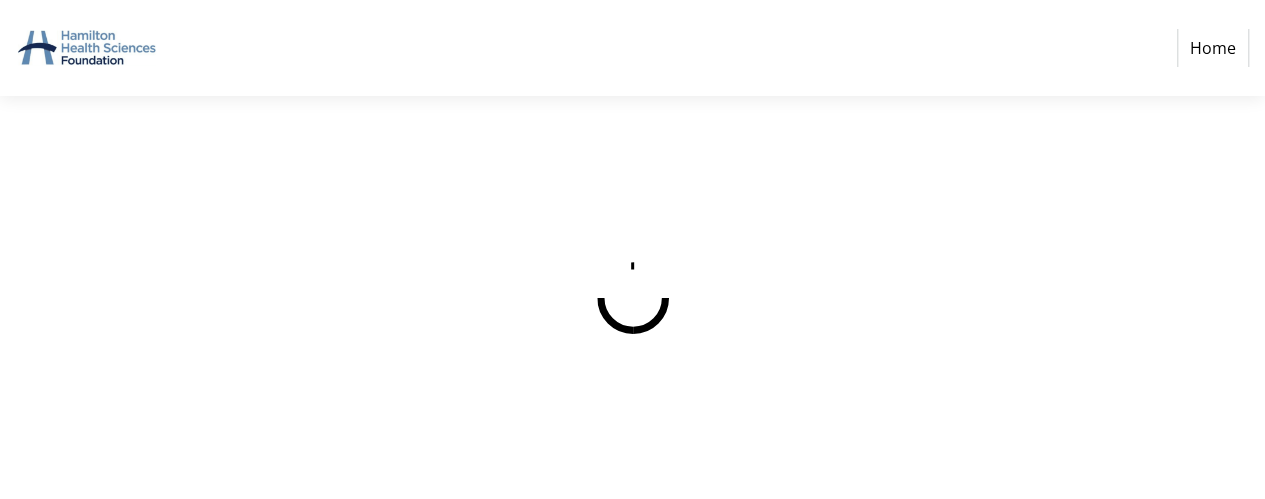 scroll, scrollTop: 0, scrollLeft: 0, axis: both 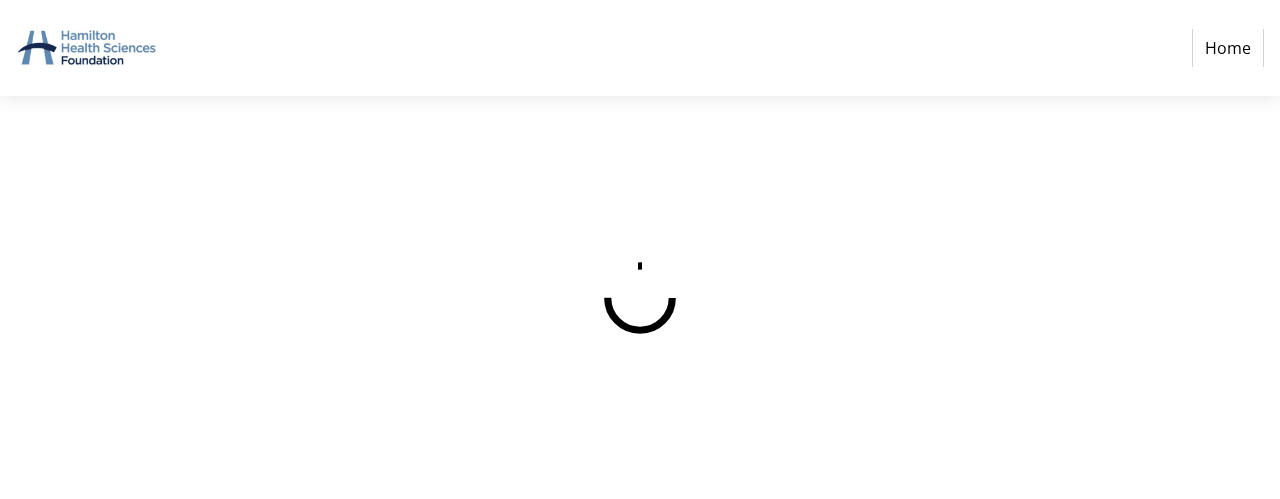 select on "CA" 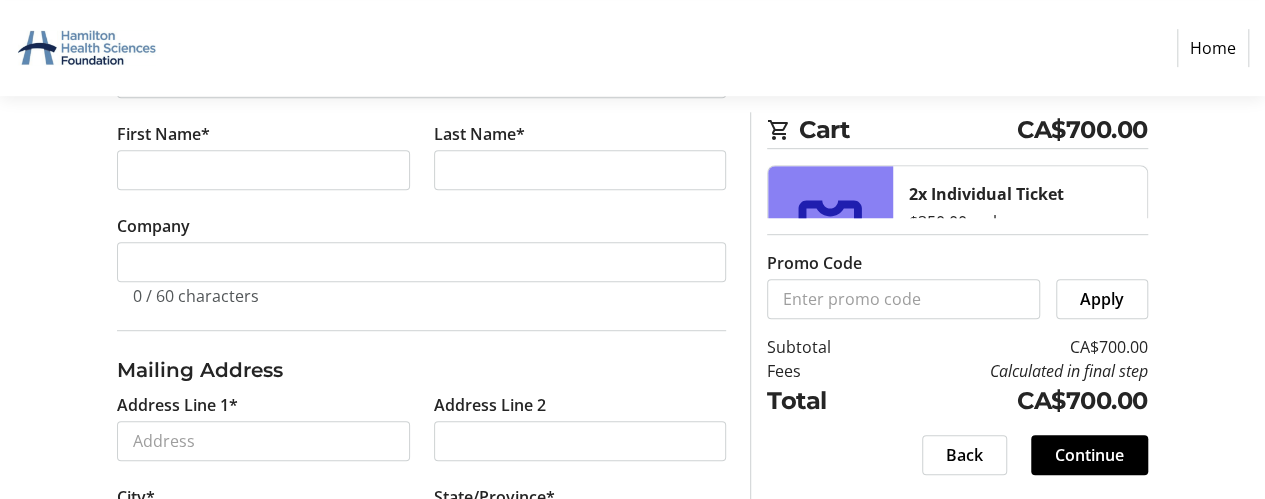 scroll, scrollTop: 361, scrollLeft: 0, axis: vertical 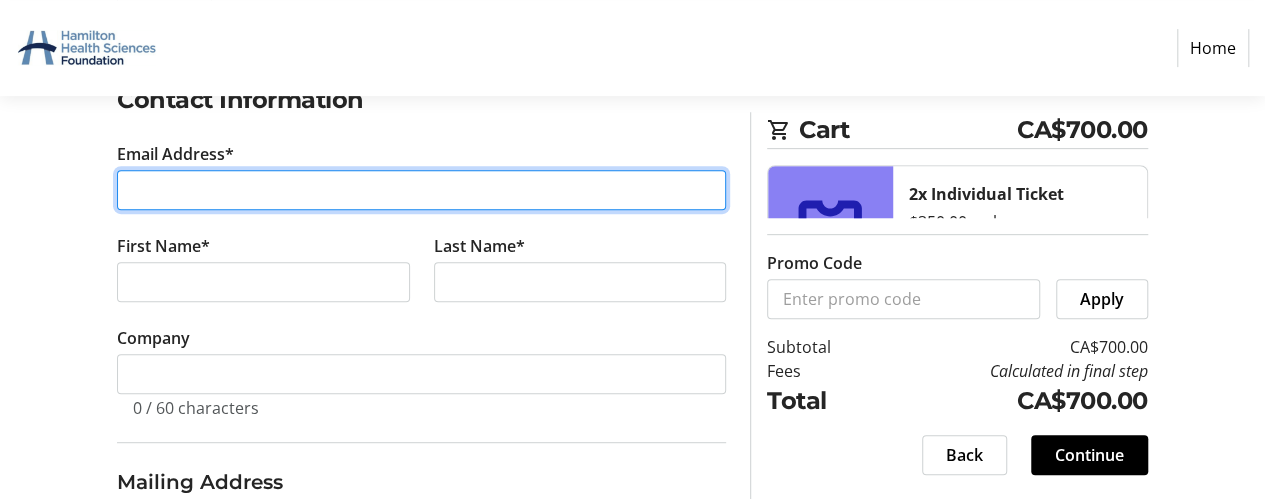 click on "Email Address*" at bounding box center (421, 190) 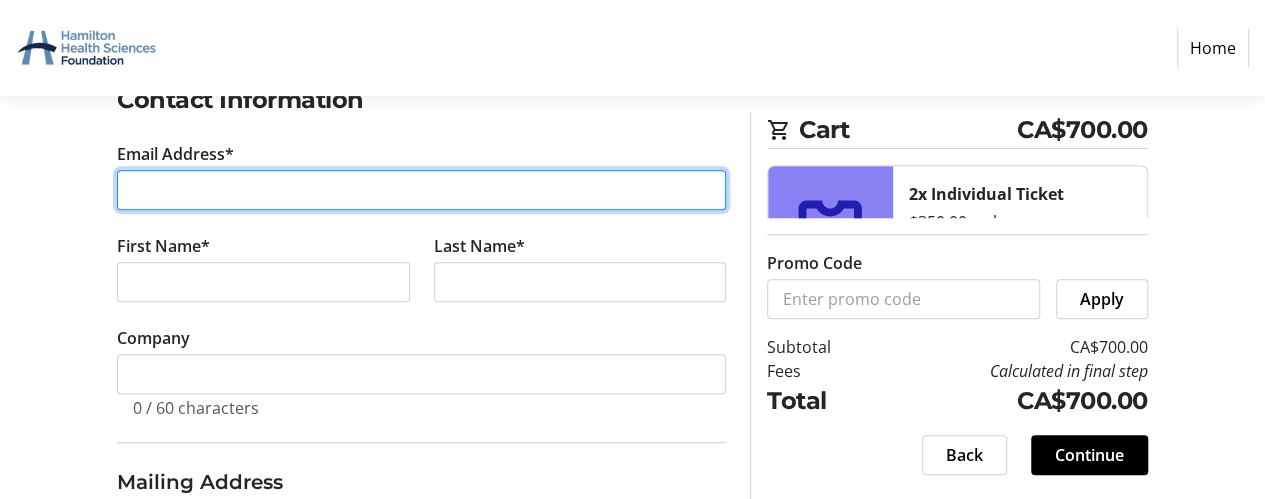 type on "[EMAIL]" 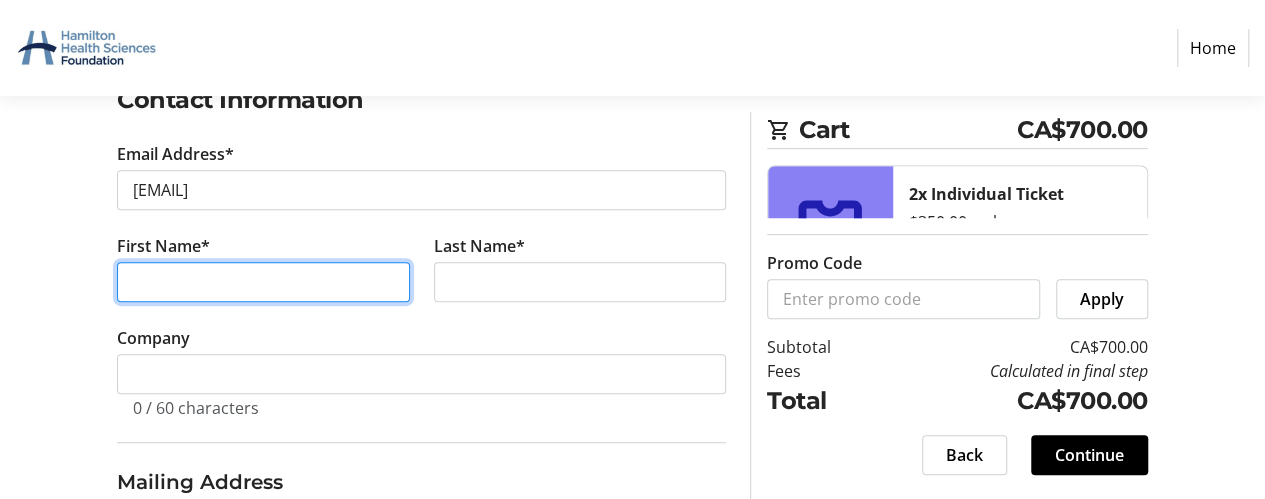 click on "First Name*" at bounding box center [263, 282] 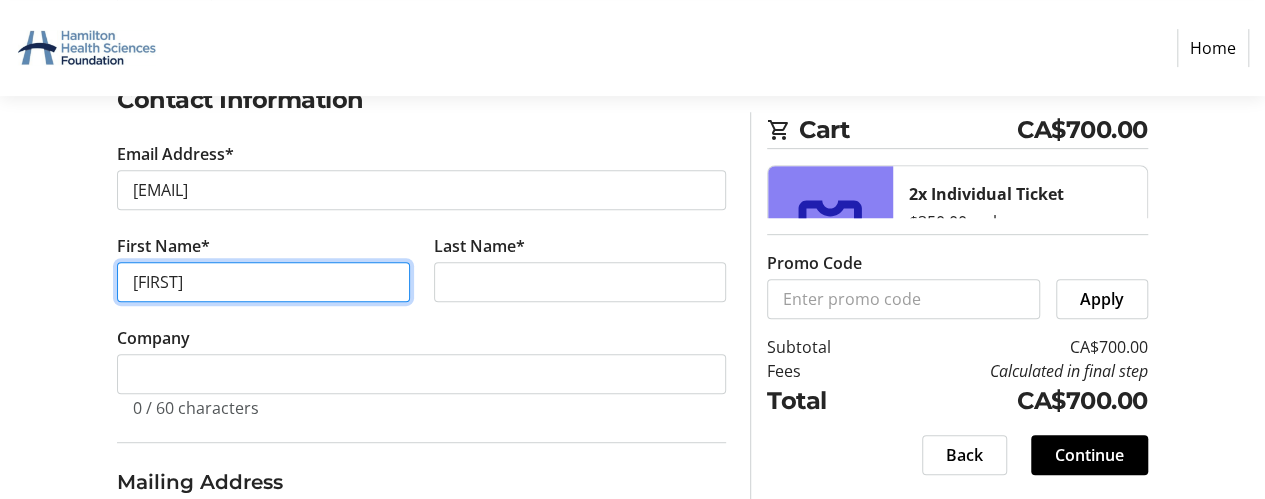 type on "[FIRST]" 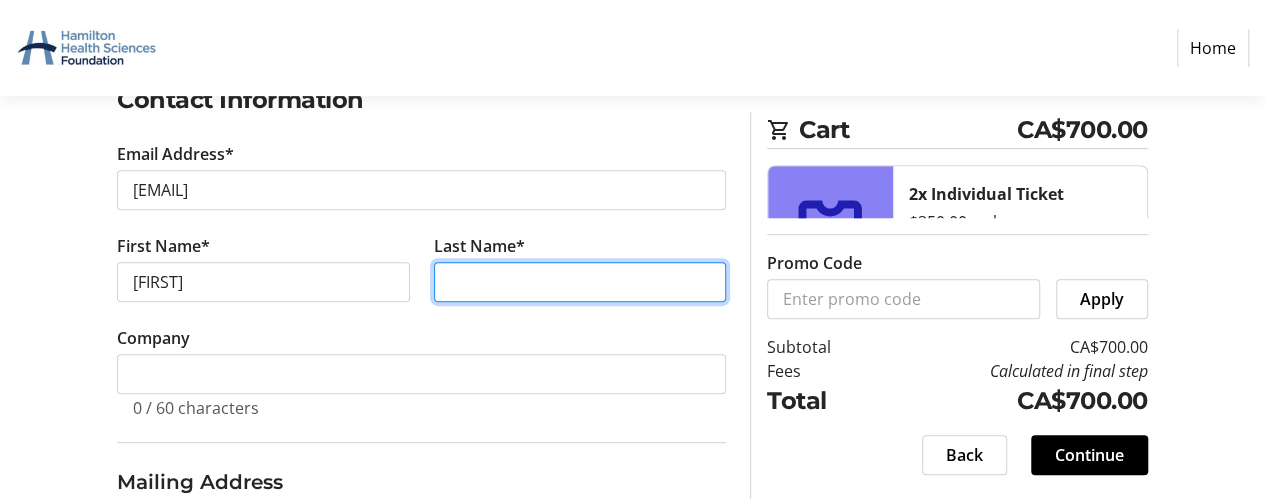 click on "Last Name*" at bounding box center [580, 282] 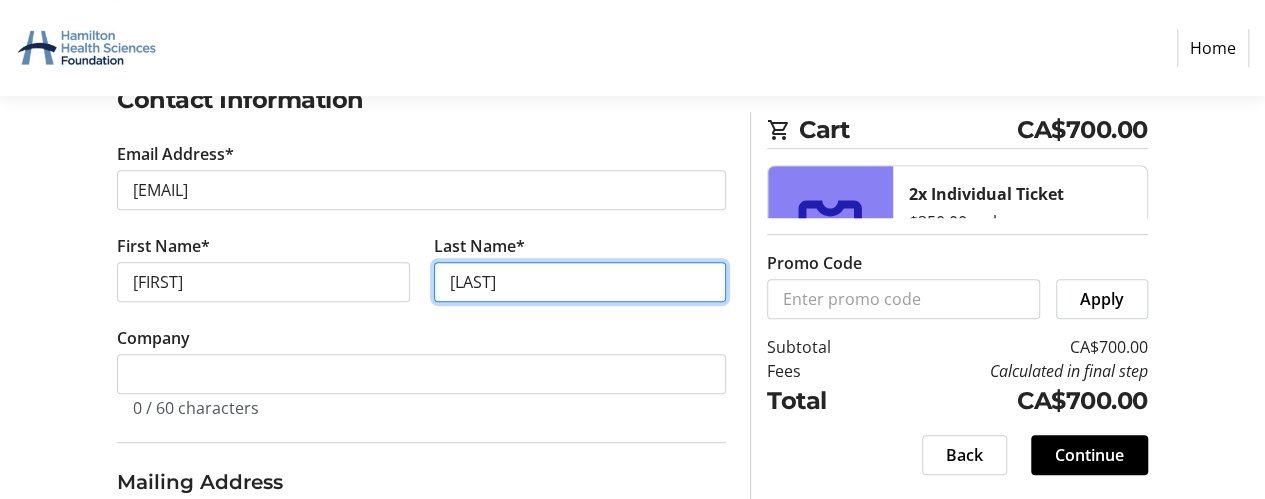 type on "[LAST]" 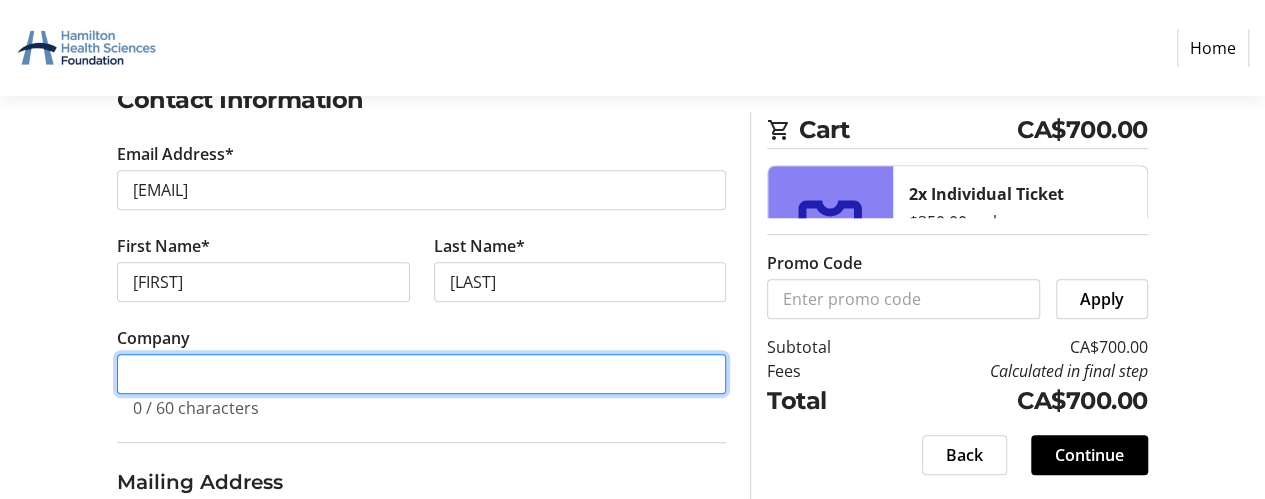 click on "Company" at bounding box center [421, 374] 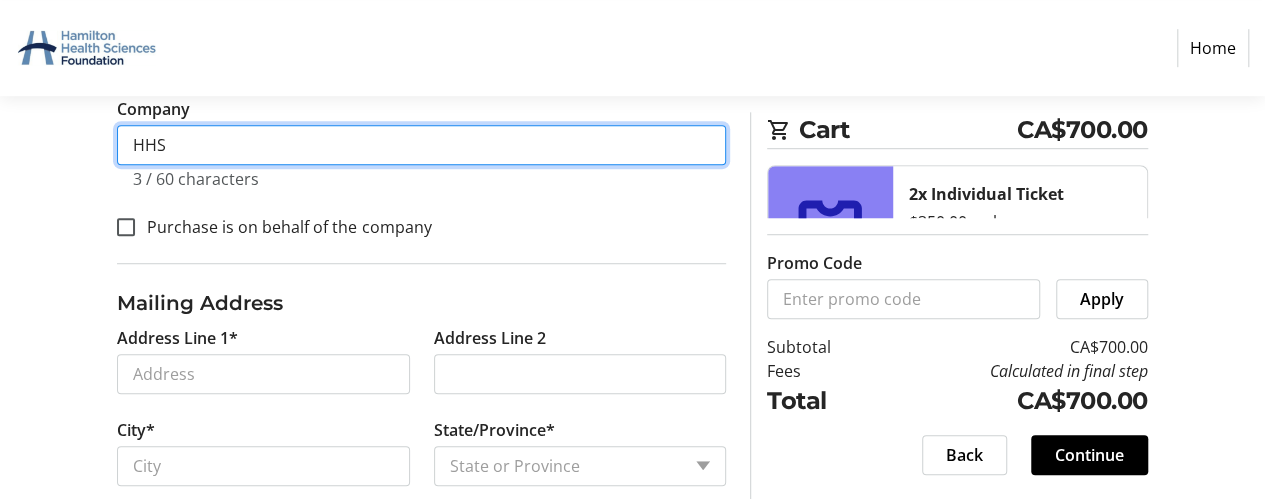 scroll, scrollTop: 661, scrollLeft: 0, axis: vertical 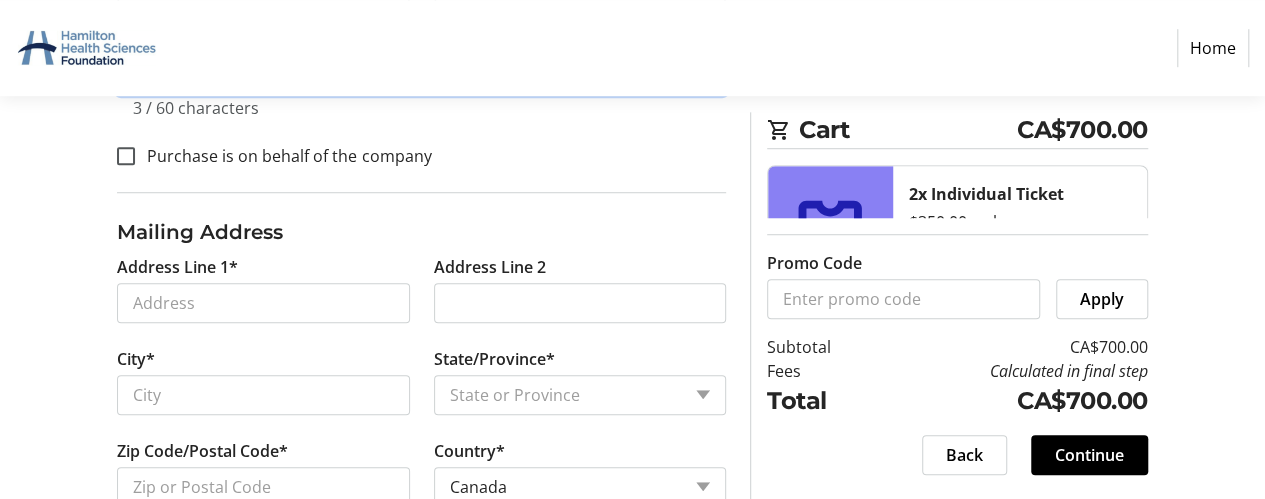 type on "HHS" 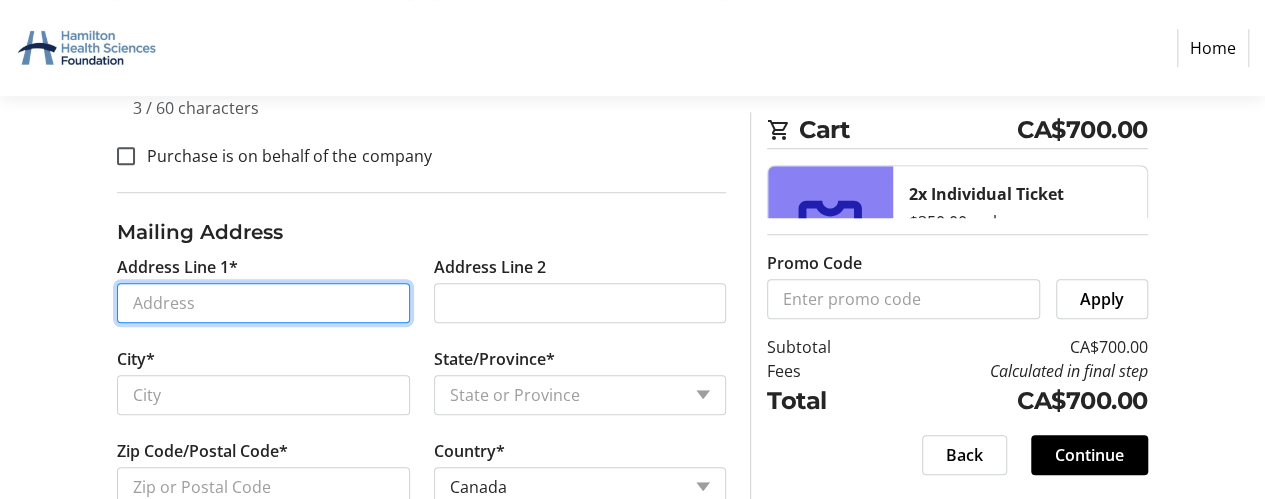 click on "Address Line 1*" at bounding box center [263, 303] 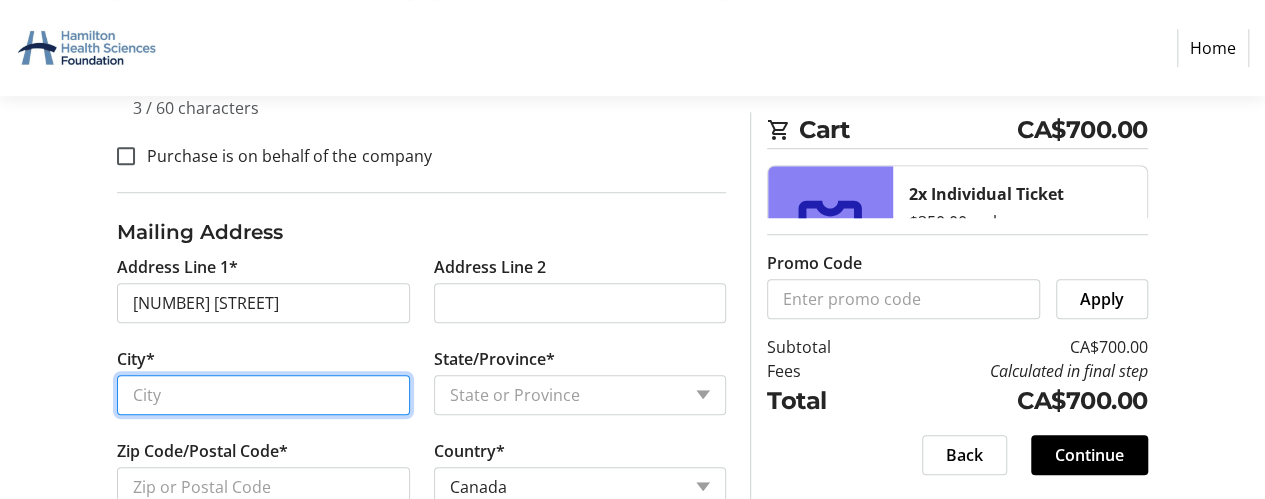 type on "[CITY]" 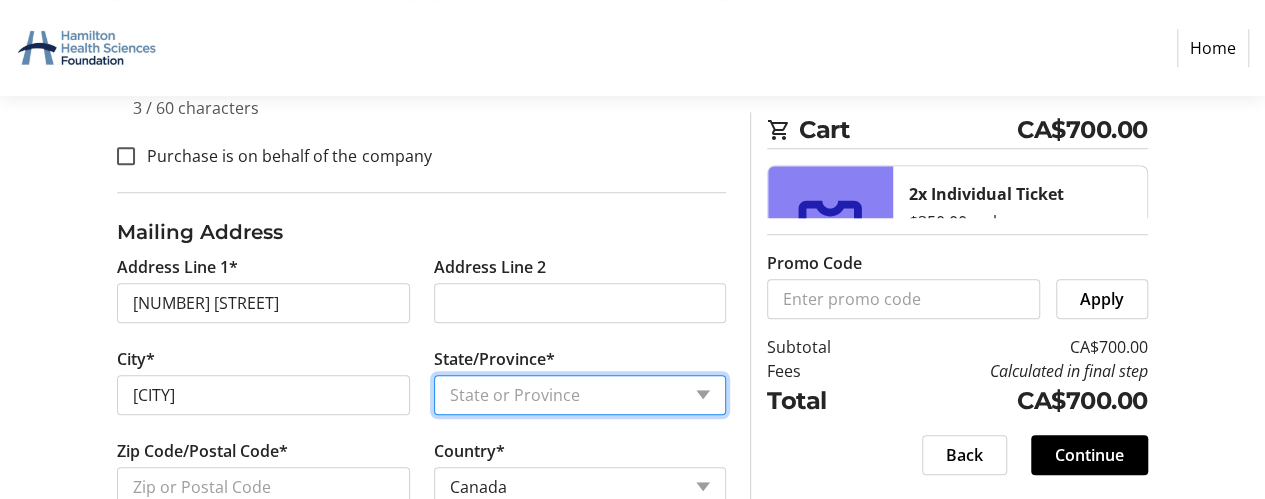 select on "ON" 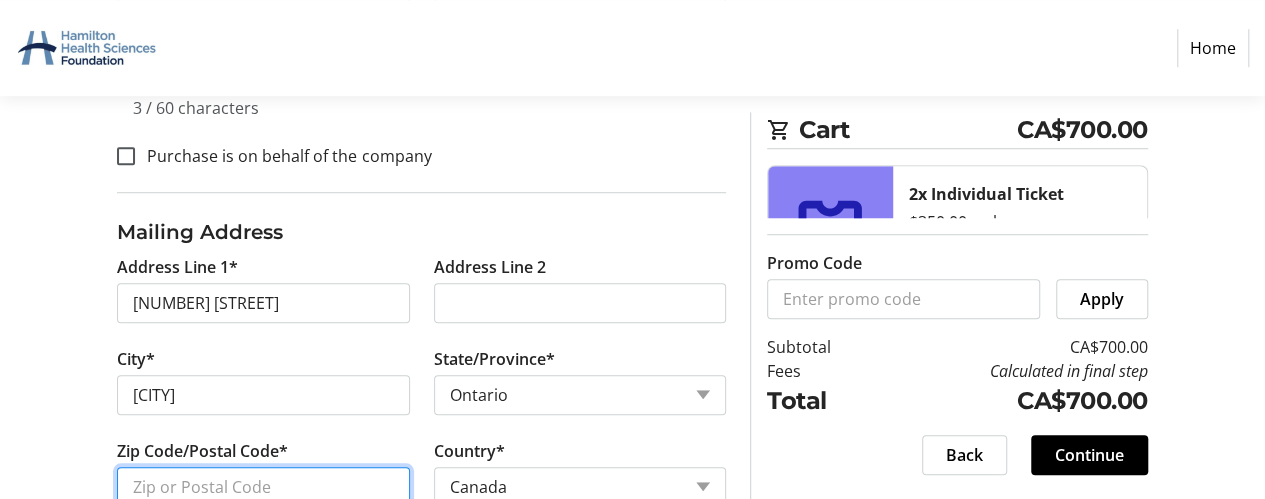 type on "[POSTAL_CODE]" 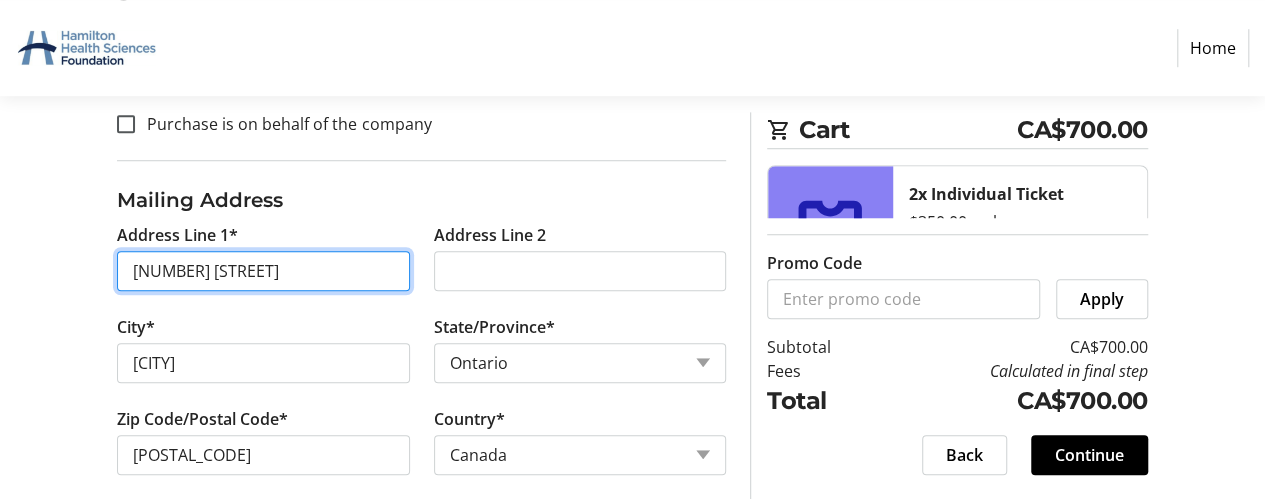 scroll, scrollTop: 711, scrollLeft: 0, axis: vertical 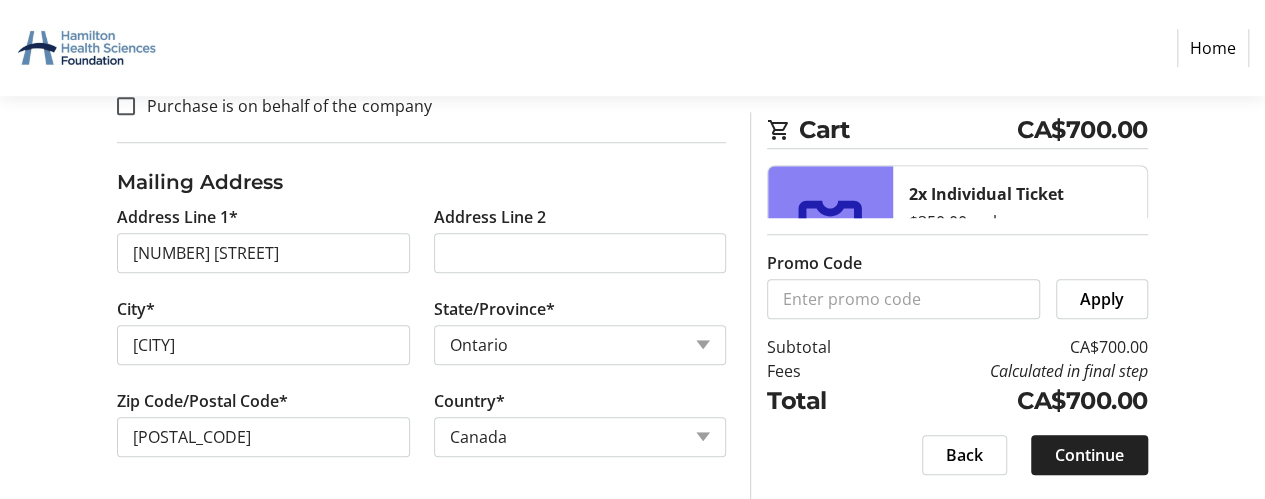click on "Continue" 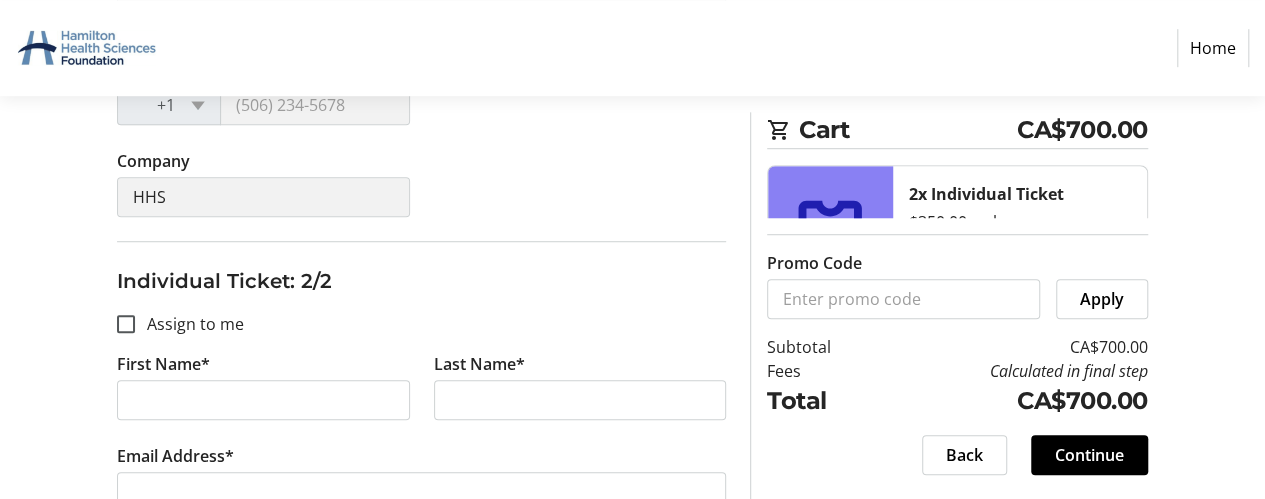 scroll, scrollTop: 500, scrollLeft: 0, axis: vertical 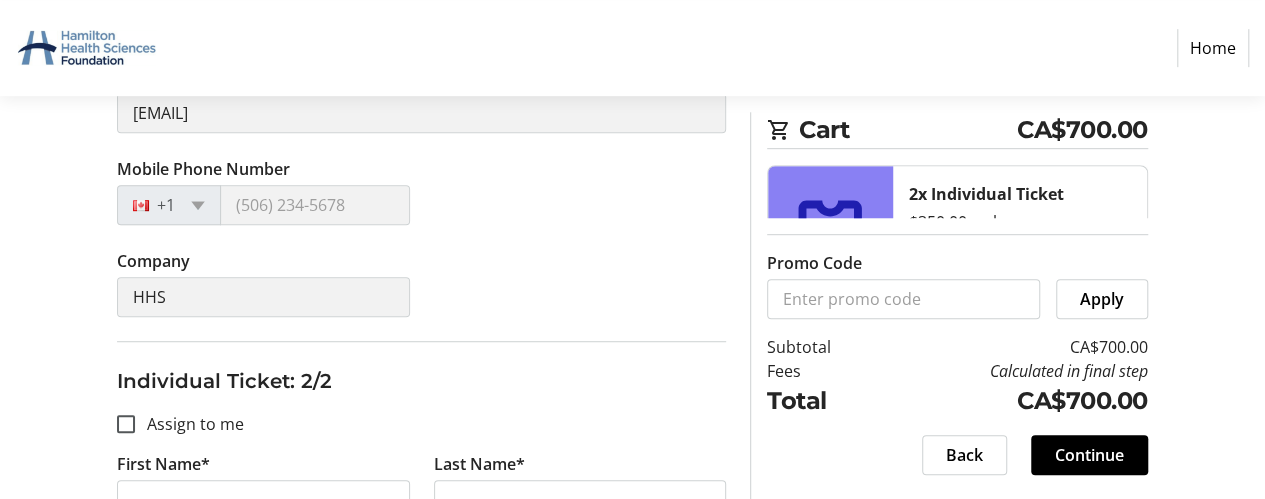click on "+1" 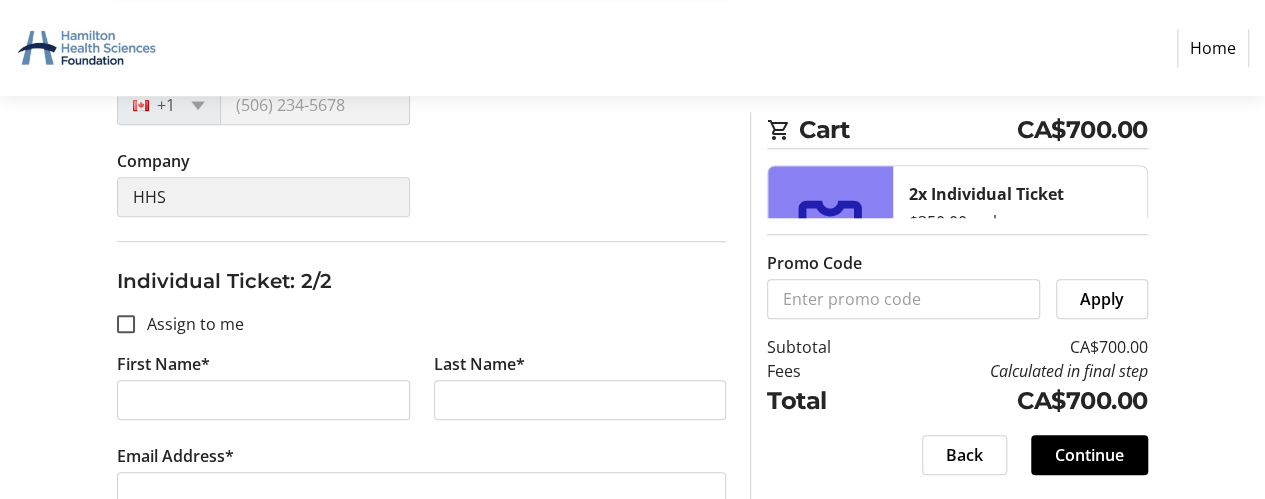 scroll, scrollTop: 700, scrollLeft: 0, axis: vertical 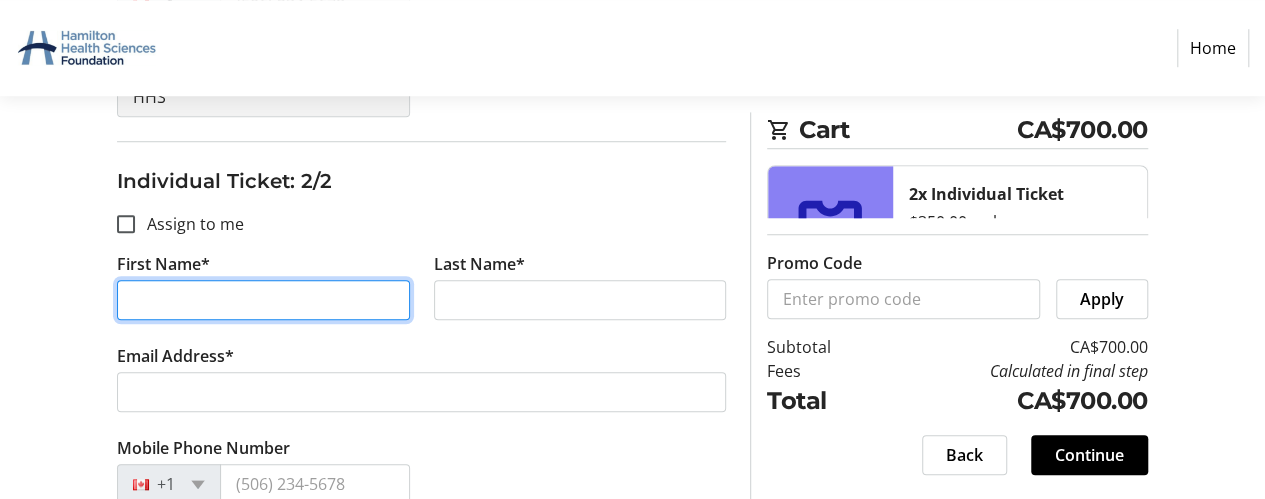 click on "First Name*" at bounding box center [263, 300] 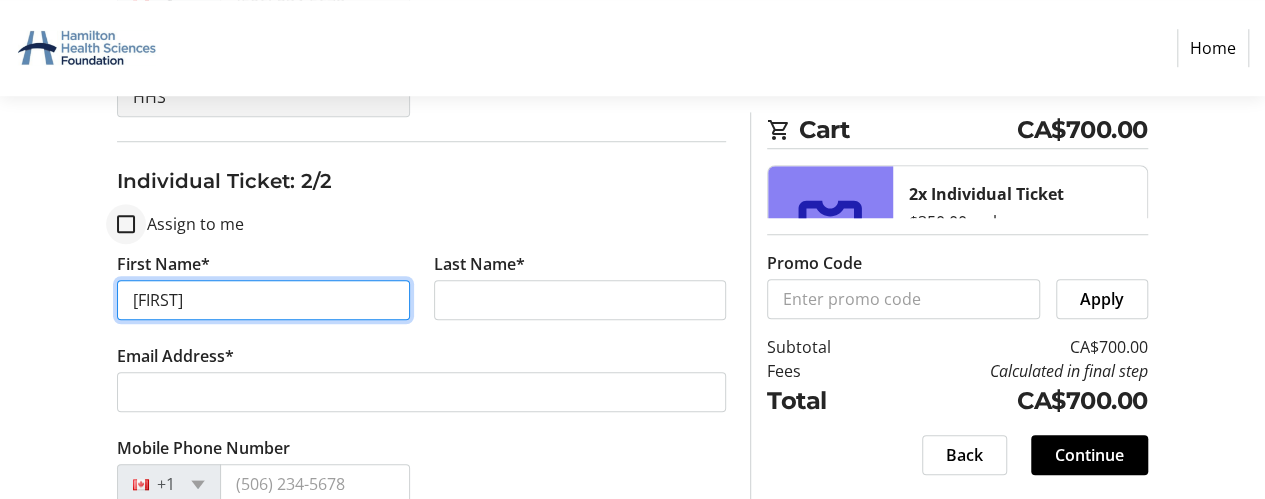 type on "[FIRST]" 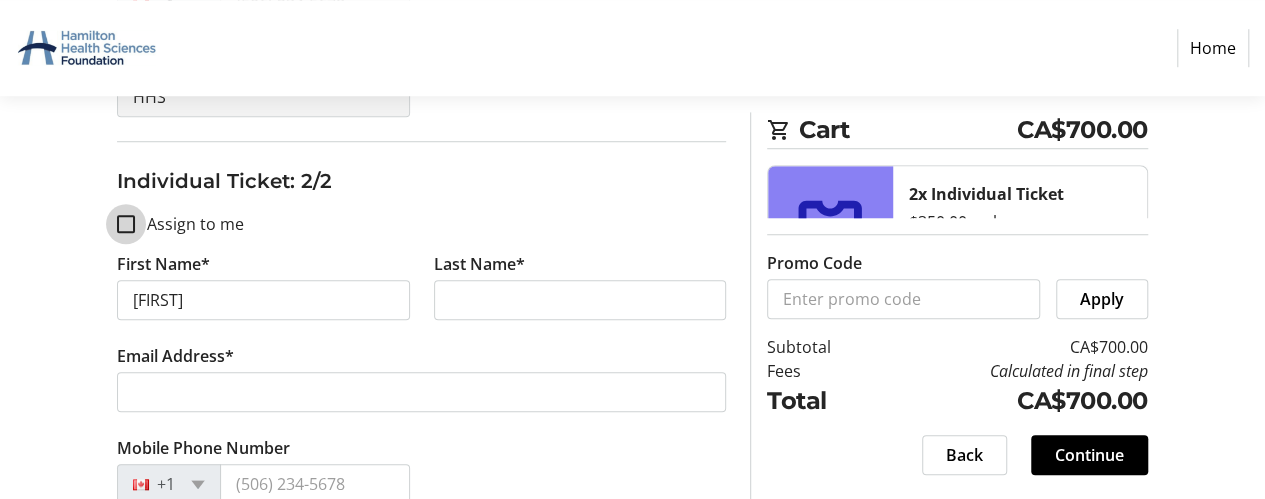 click on "Assign to me" at bounding box center (126, 224) 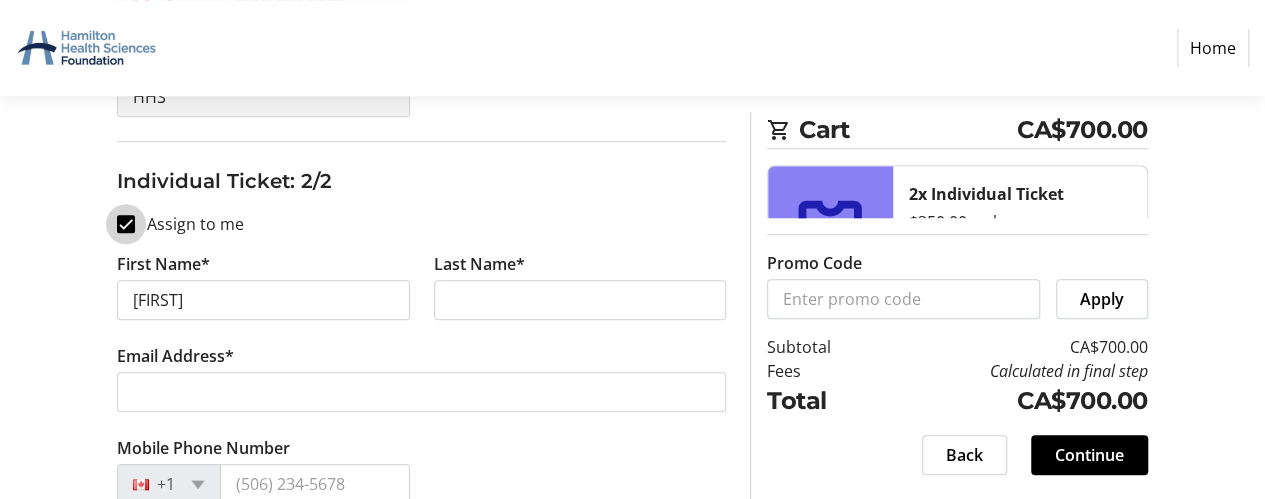 checkbox on "true" 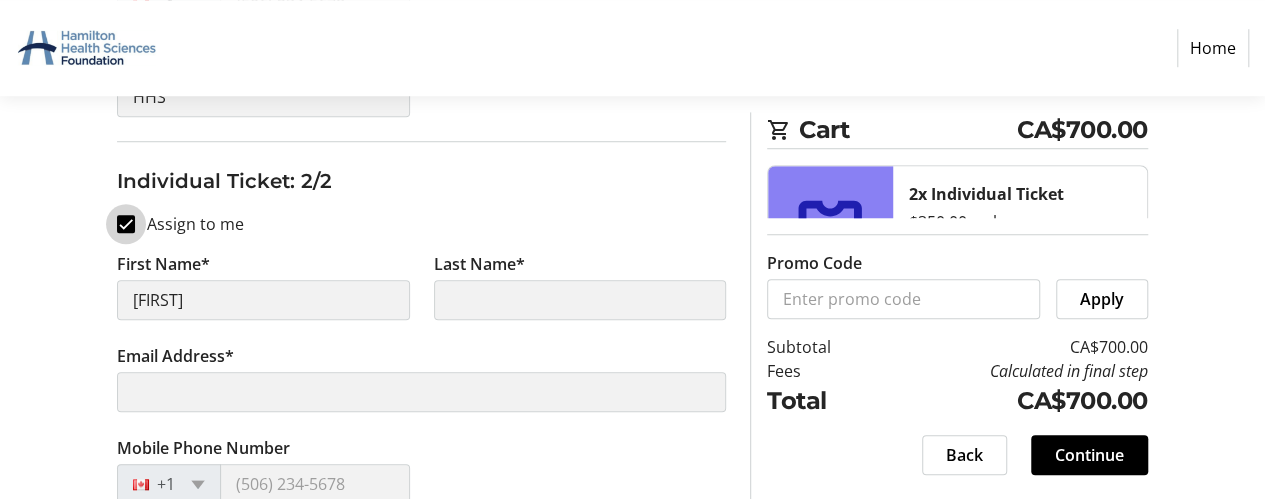 type on "[LAST]" 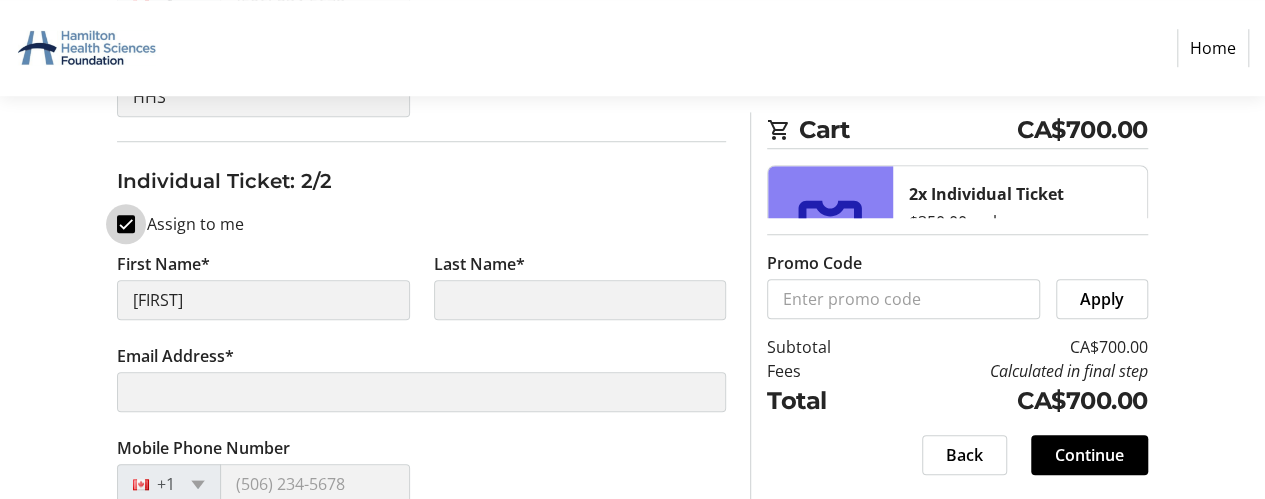 type on "[EMAIL]" 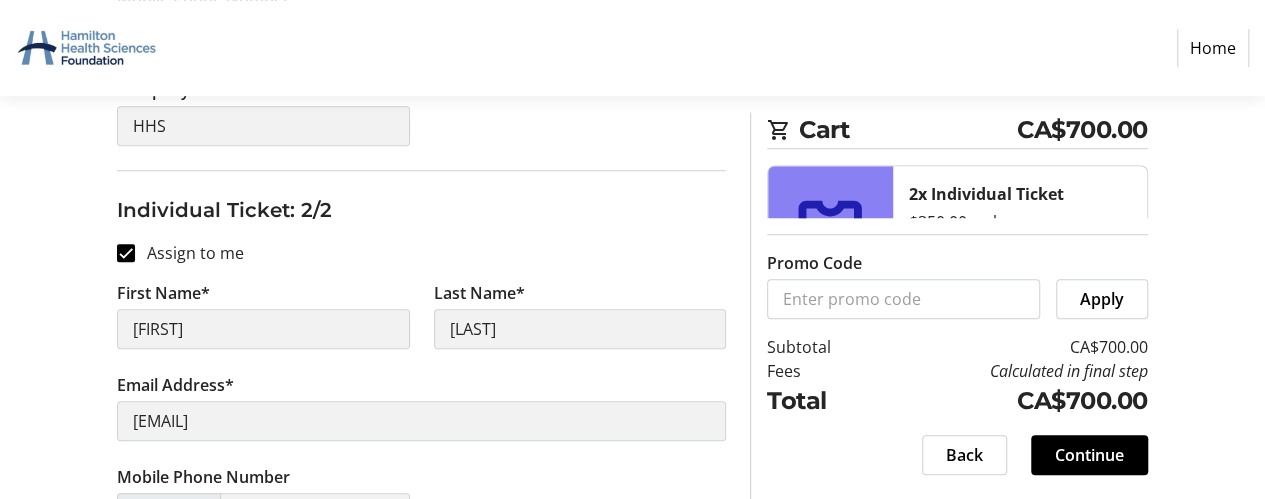 scroll, scrollTop: 700, scrollLeft: 0, axis: vertical 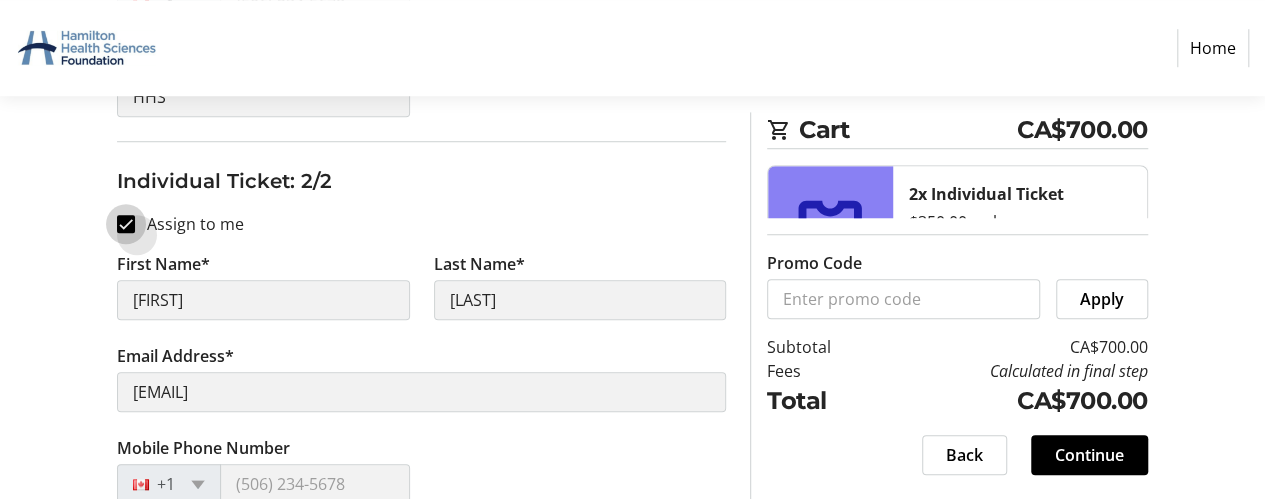 click on "Assign to me" at bounding box center [126, 224] 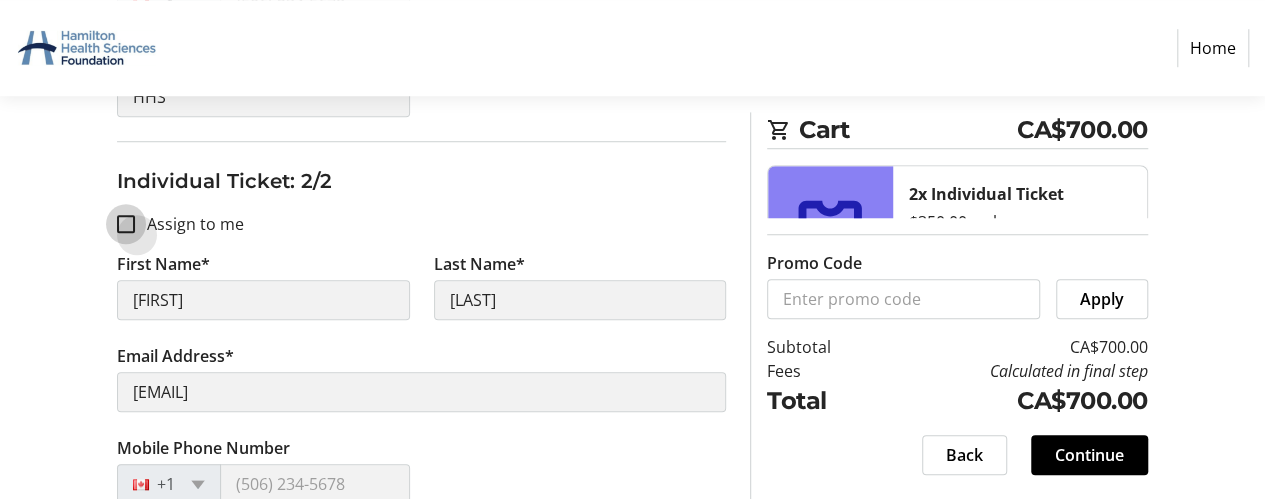 checkbox on "false" 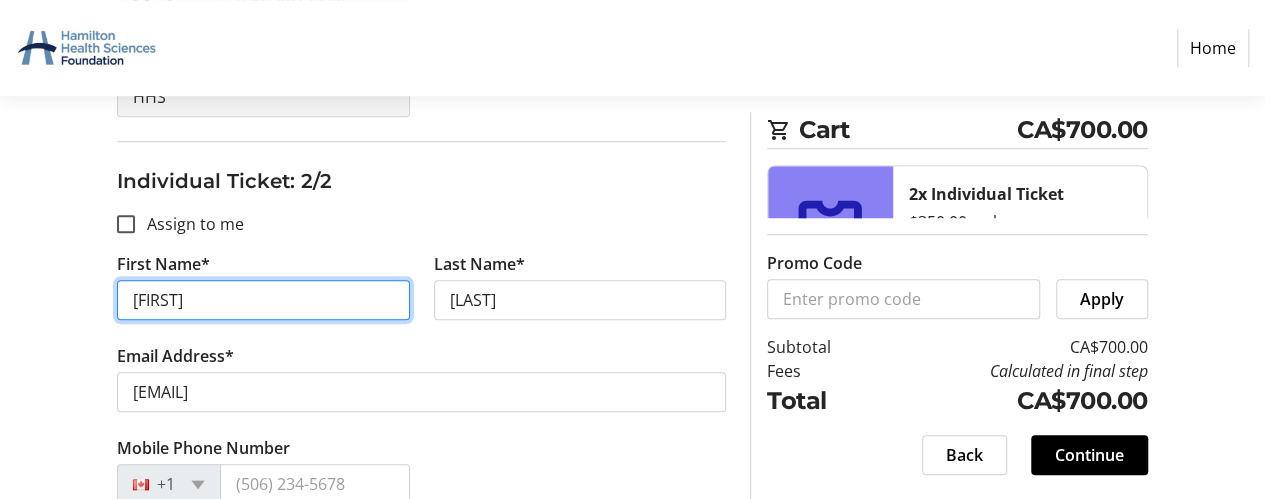 type 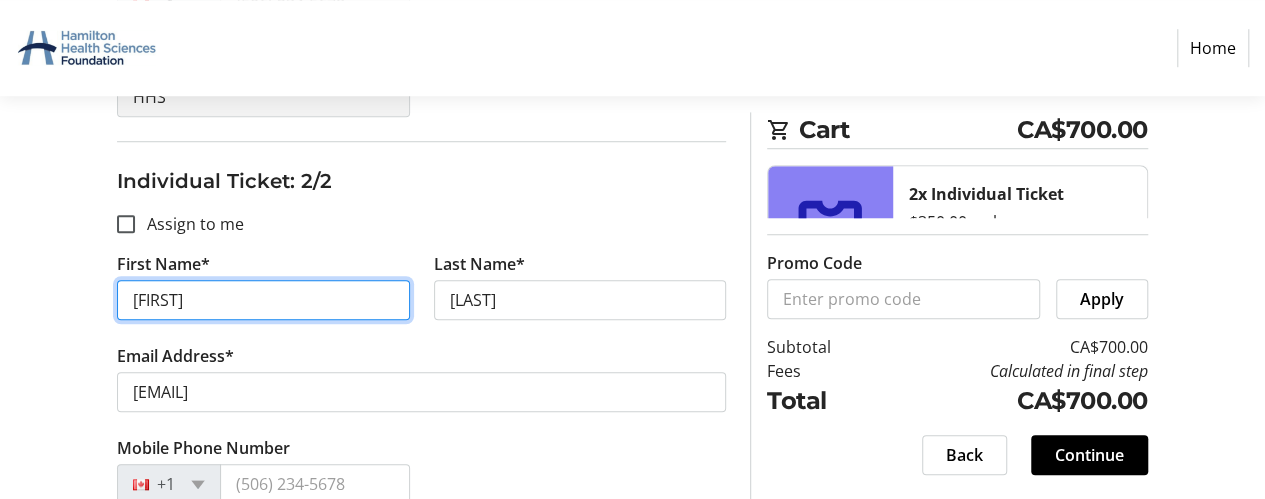 type 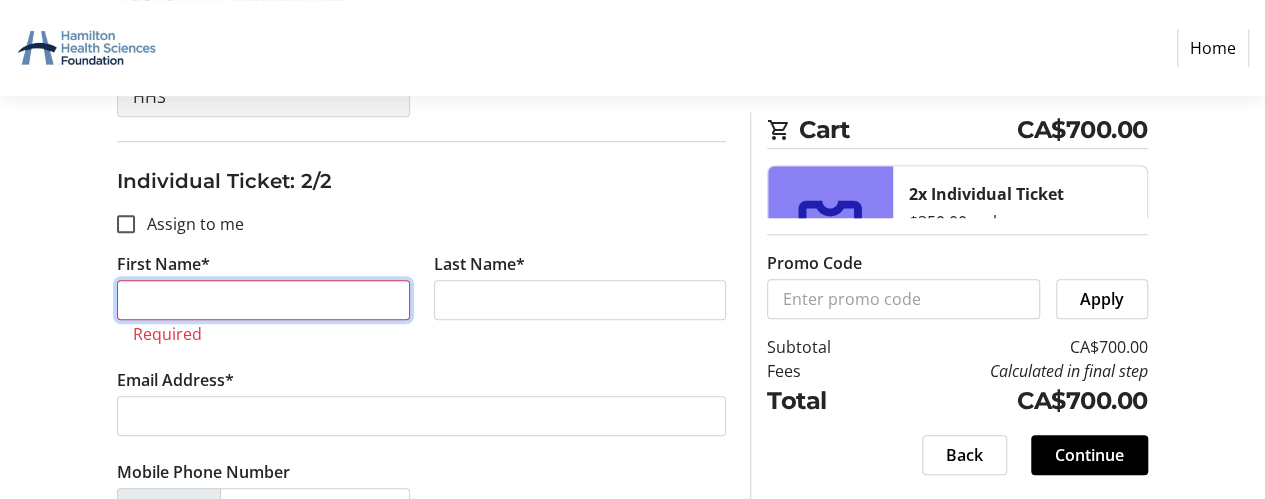 drag, startPoint x: 164, startPoint y: 298, endPoint x: 94, endPoint y: 291, distance: 70.34913 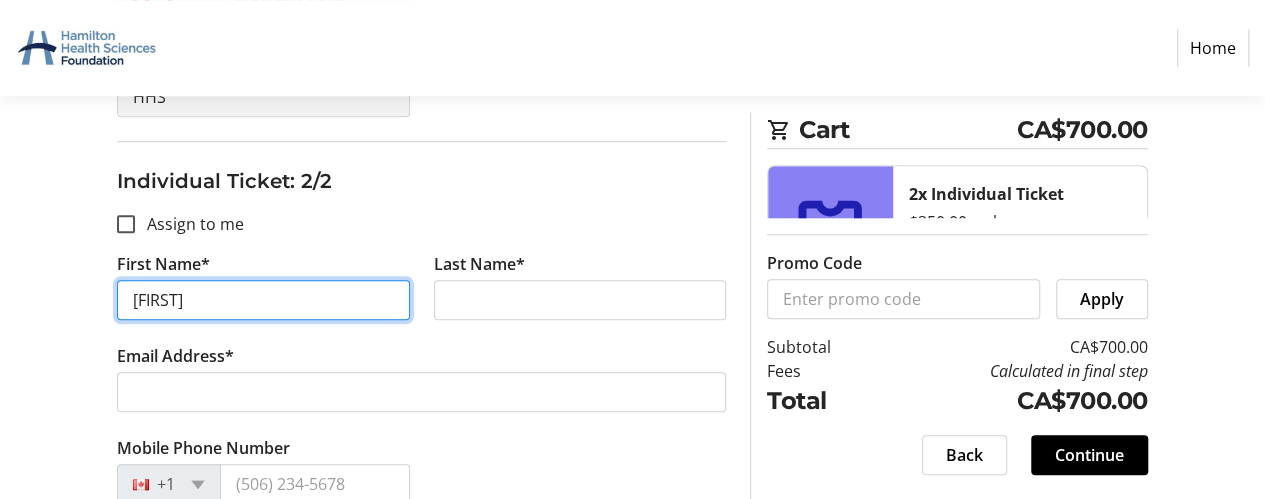 type on "[FIRST]" 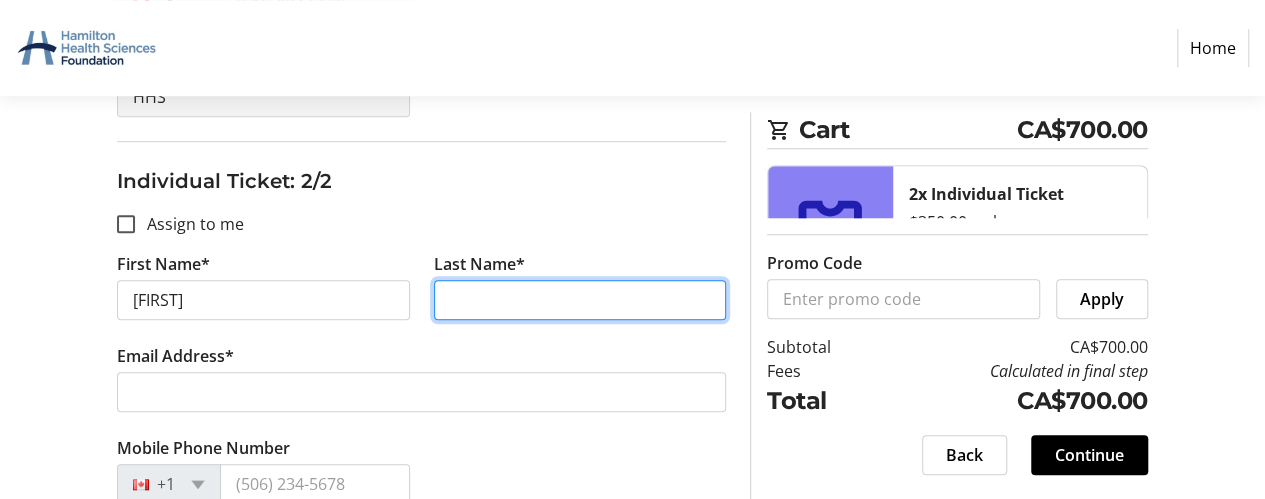 click on "Last Name*" at bounding box center [580, 300] 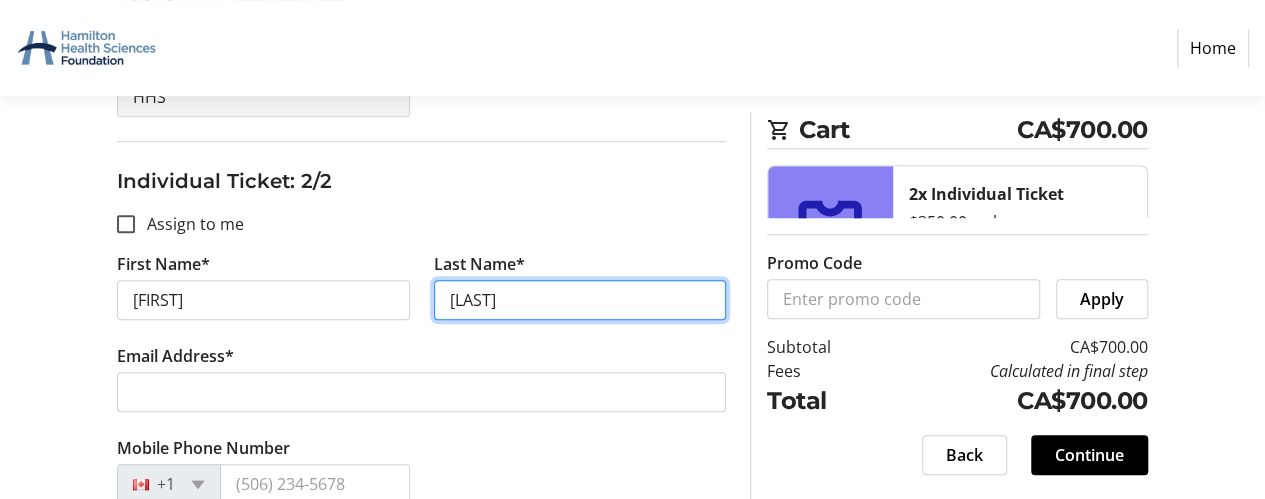 type on "[LAST]" 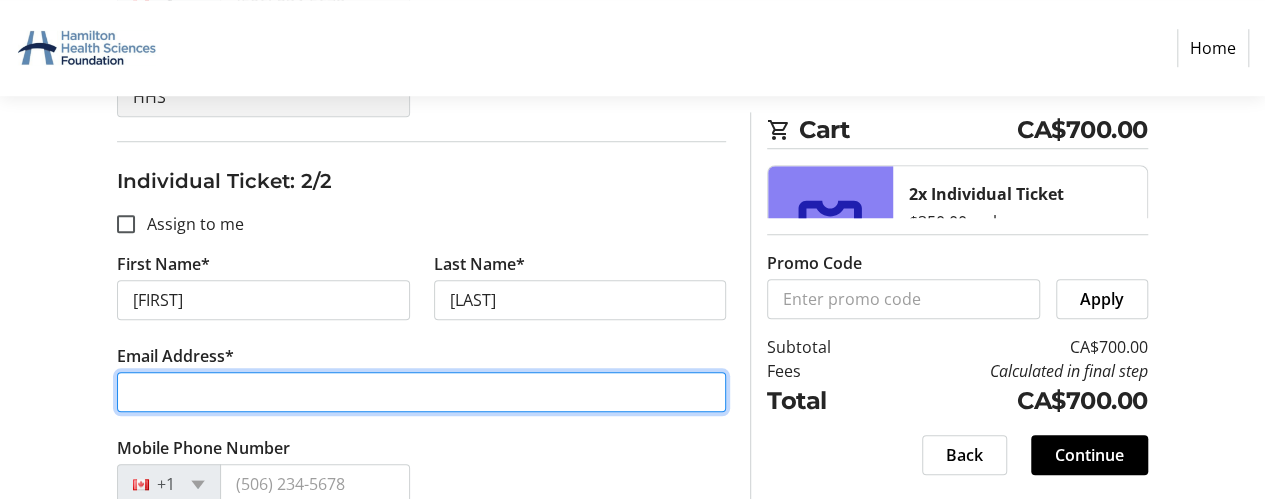 click on "Email Address*" at bounding box center [421, 392] 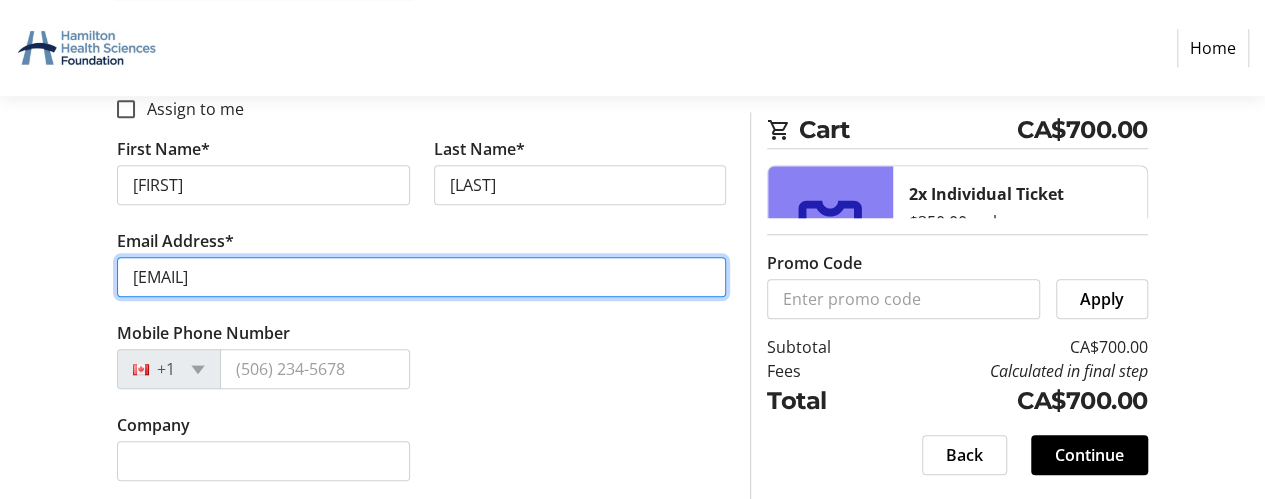 scroll, scrollTop: 816, scrollLeft: 0, axis: vertical 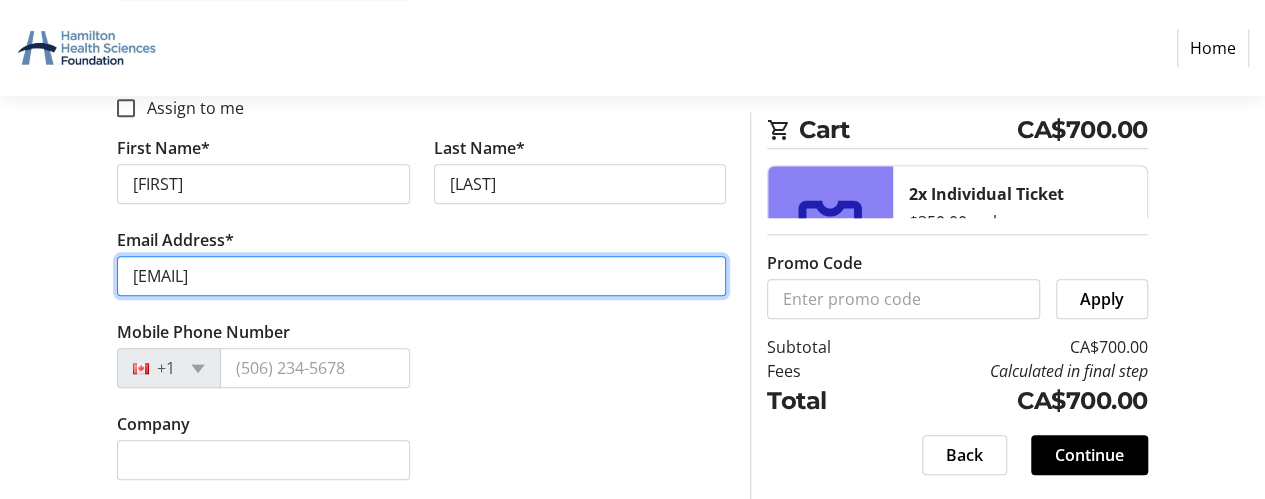 type on "[EMAIL]" 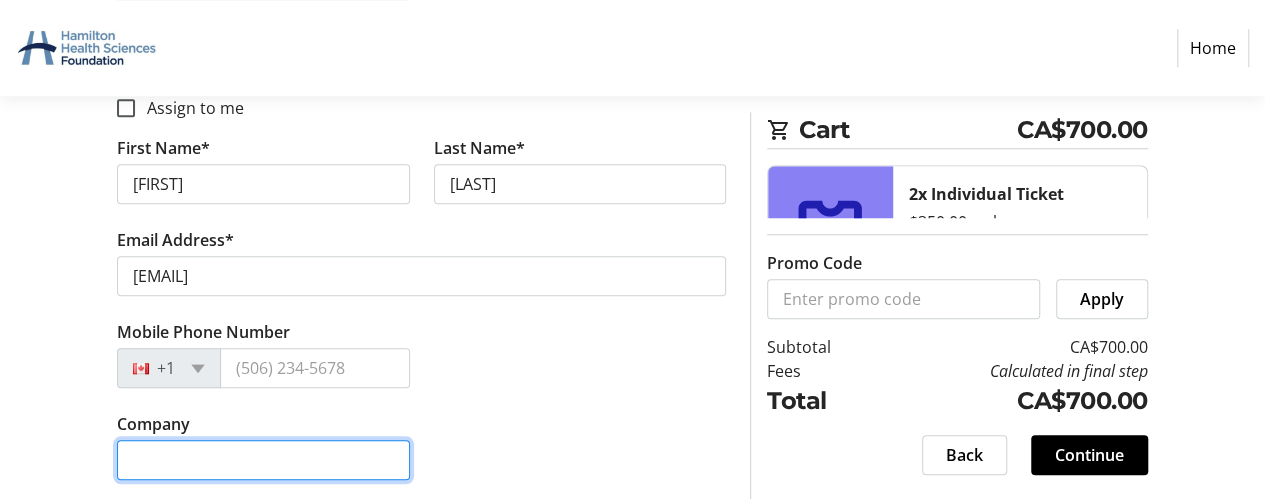 click on "Company" at bounding box center (263, 460) 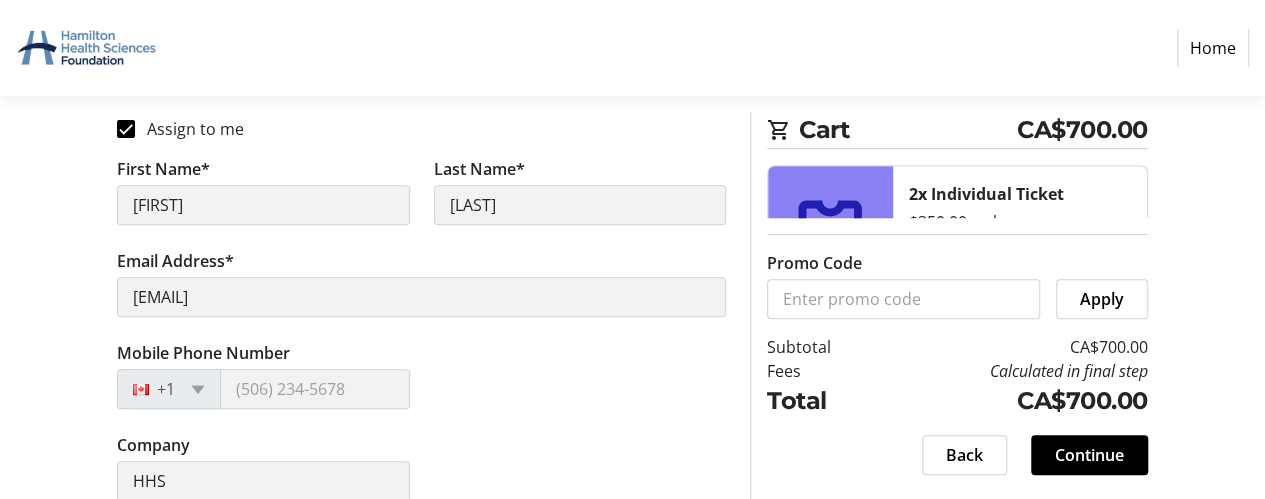 scroll, scrollTop: 516, scrollLeft: 0, axis: vertical 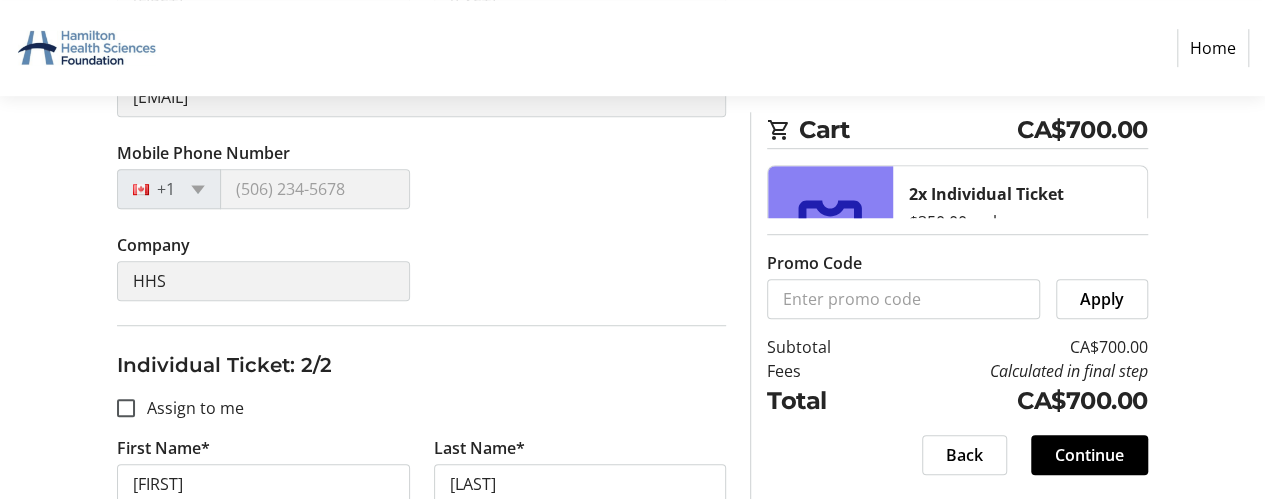 click on "Company HHS" 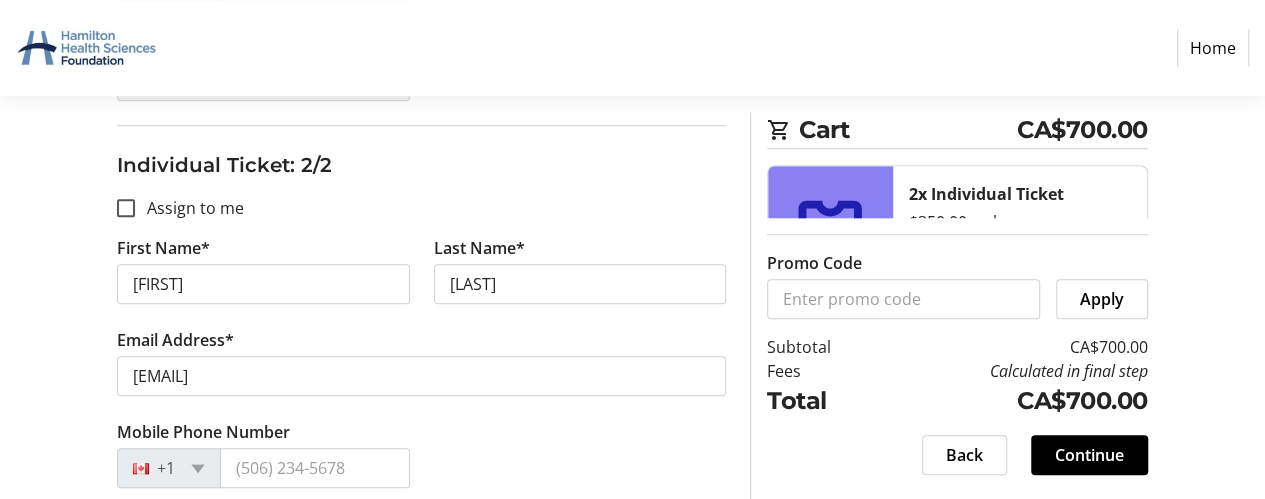 scroll, scrollTop: 816, scrollLeft: 0, axis: vertical 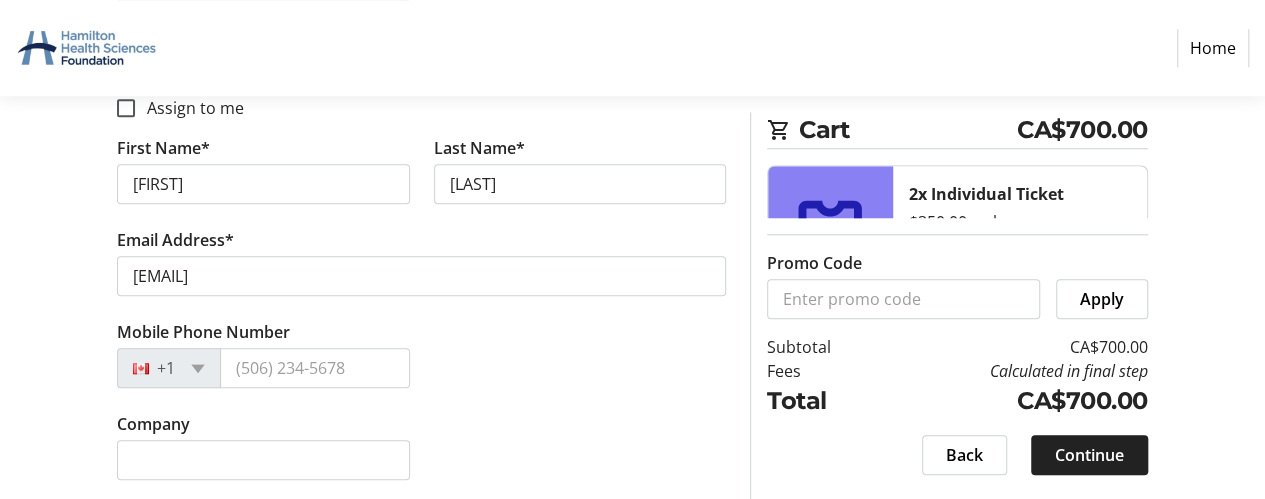 click on "Continue" 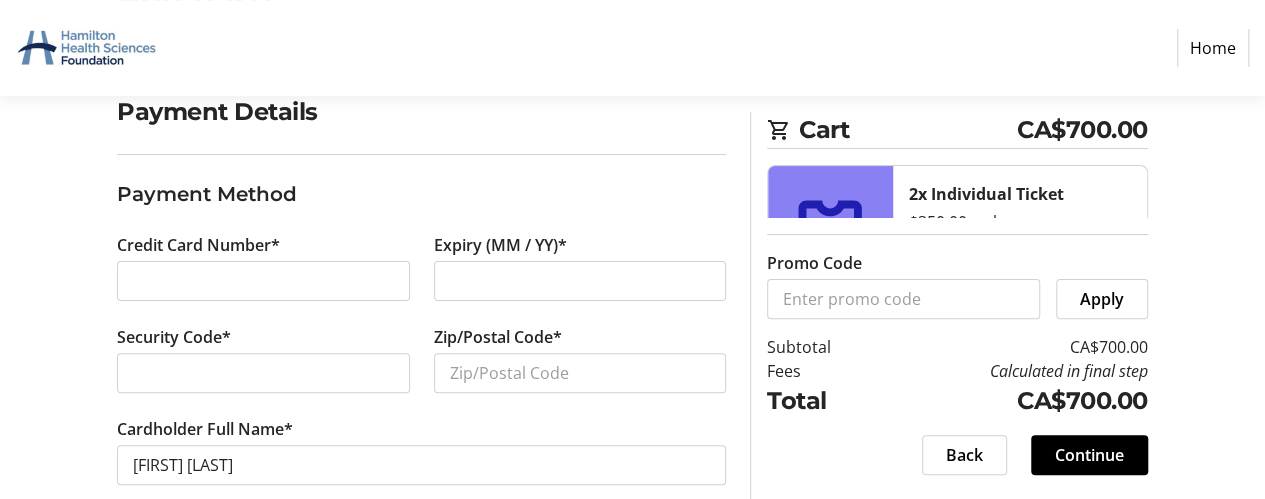 scroll, scrollTop: 199, scrollLeft: 0, axis: vertical 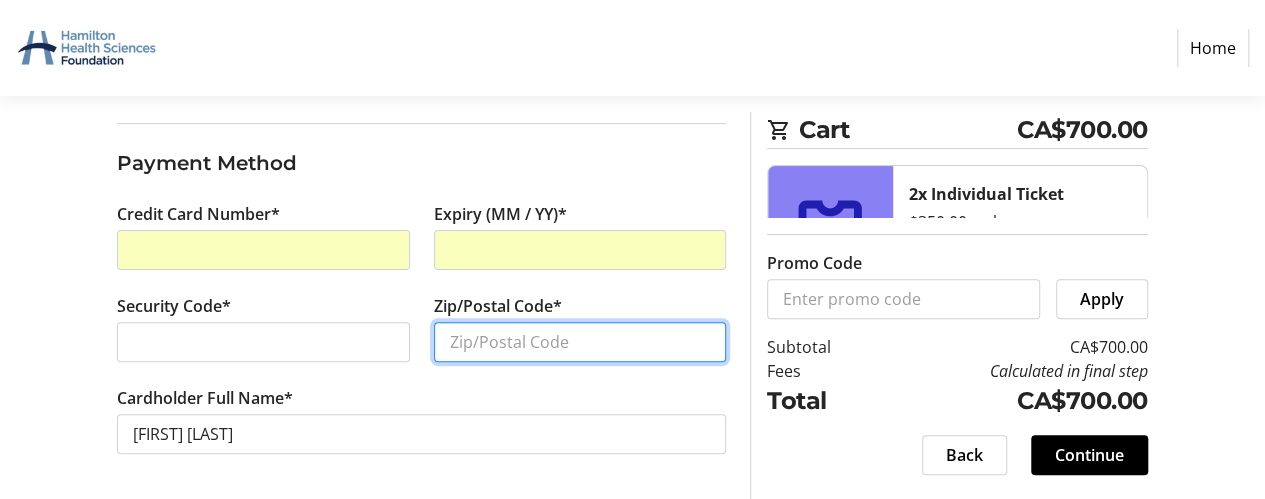 click on "Zip/Postal Code*" at bounding box center (580, 342) 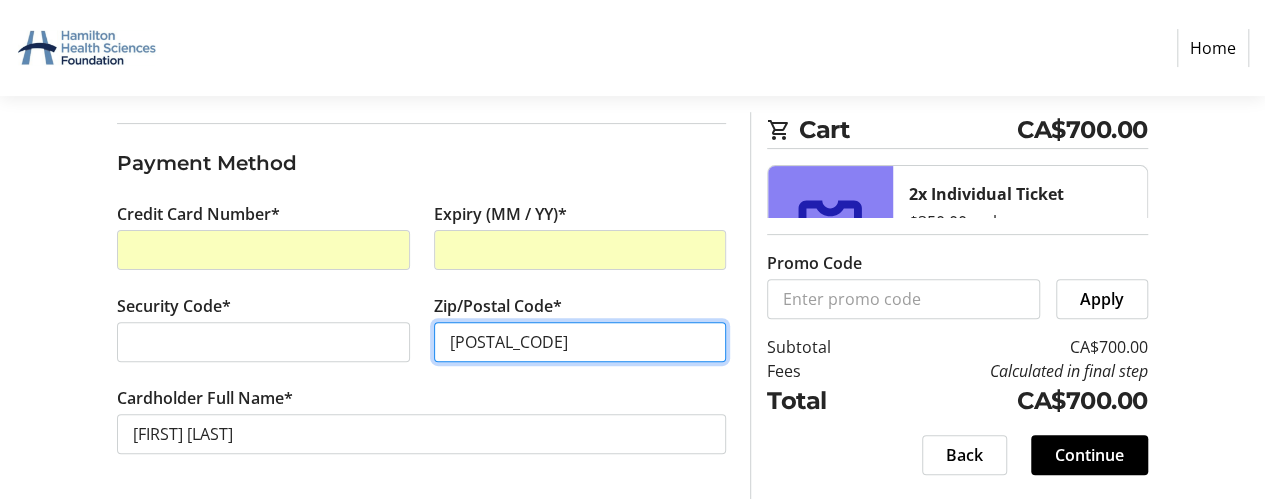 type on "[POSTAL_CODE]" 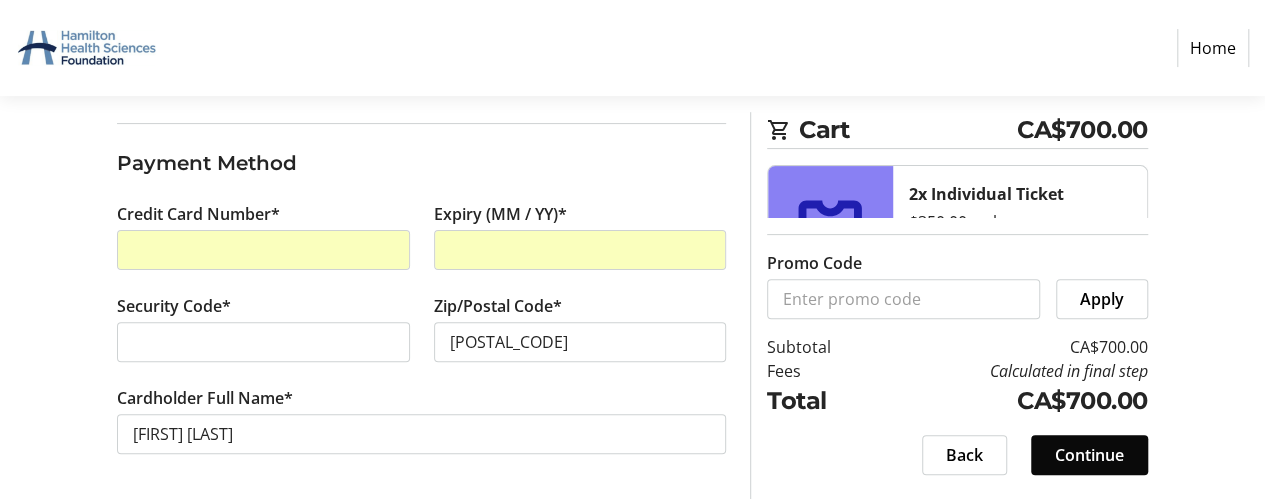 click on "Continue" 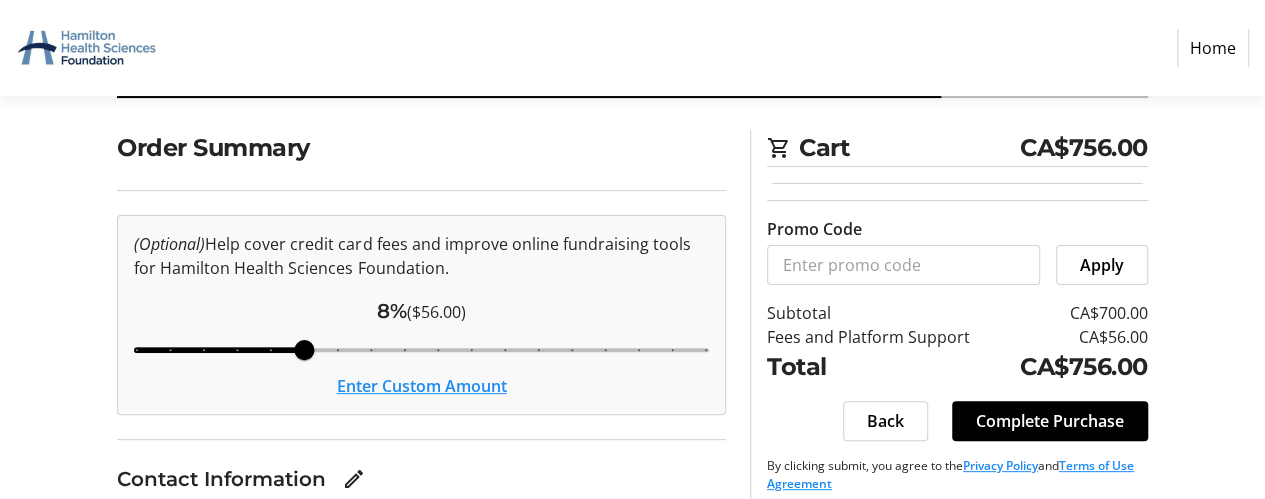scroll, scrollTop: 200, scrollLeft: 0, axis: vertical 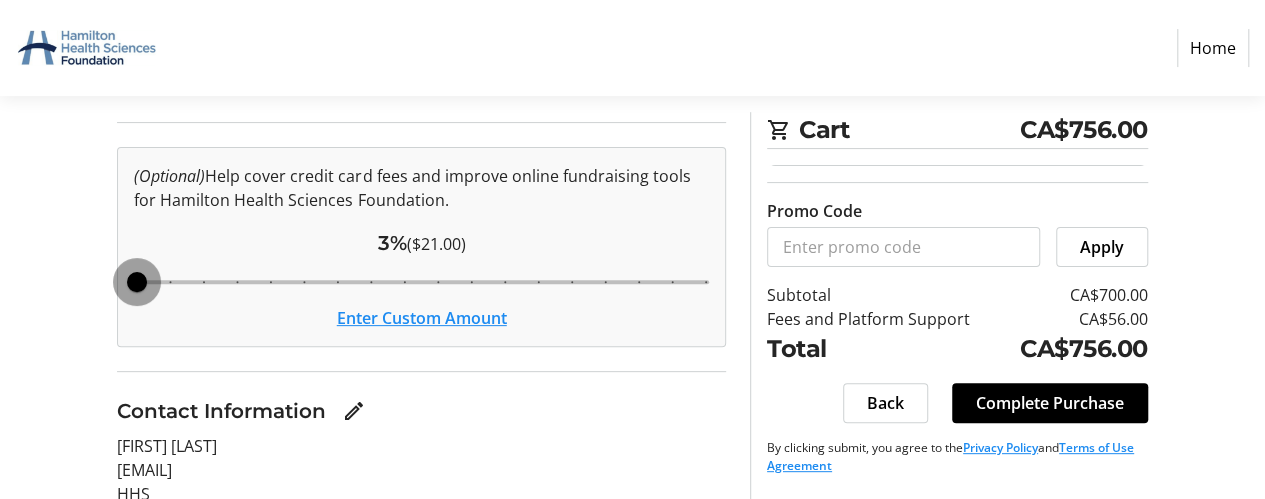 drag, startPoint x: 304, startPoint y: 275, endPoint x: 96, endPoint y: 271, distance: 208.03845 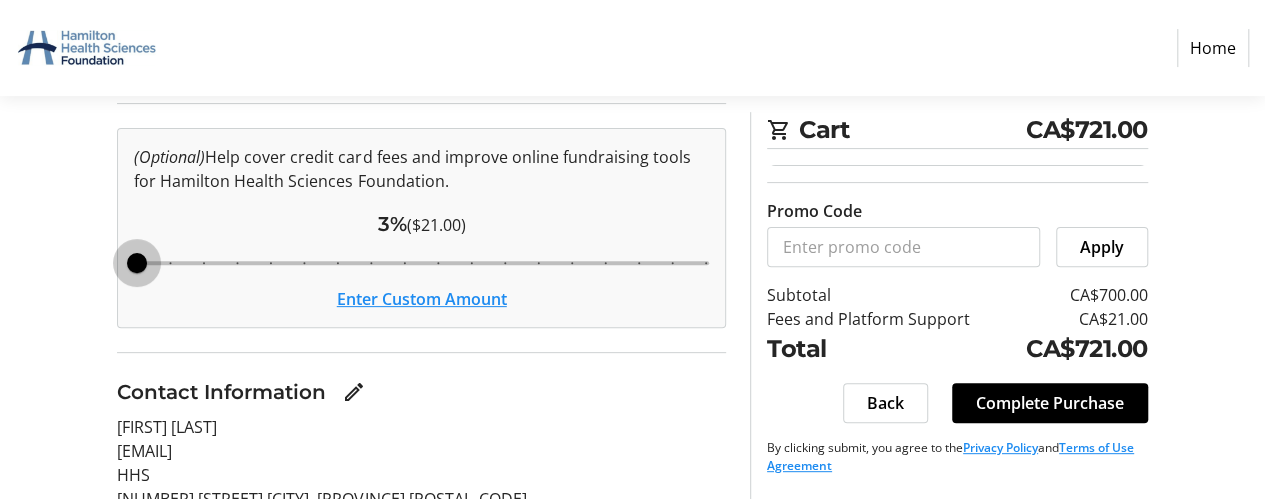 scroll, scrollTop: 200, scrollLeft: 0, axis: vertical 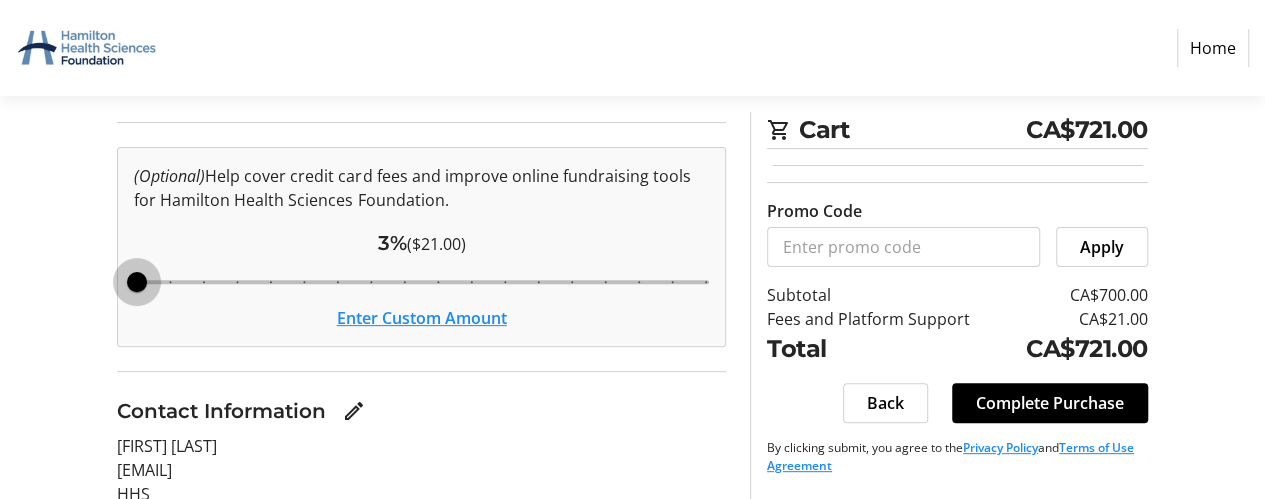 click 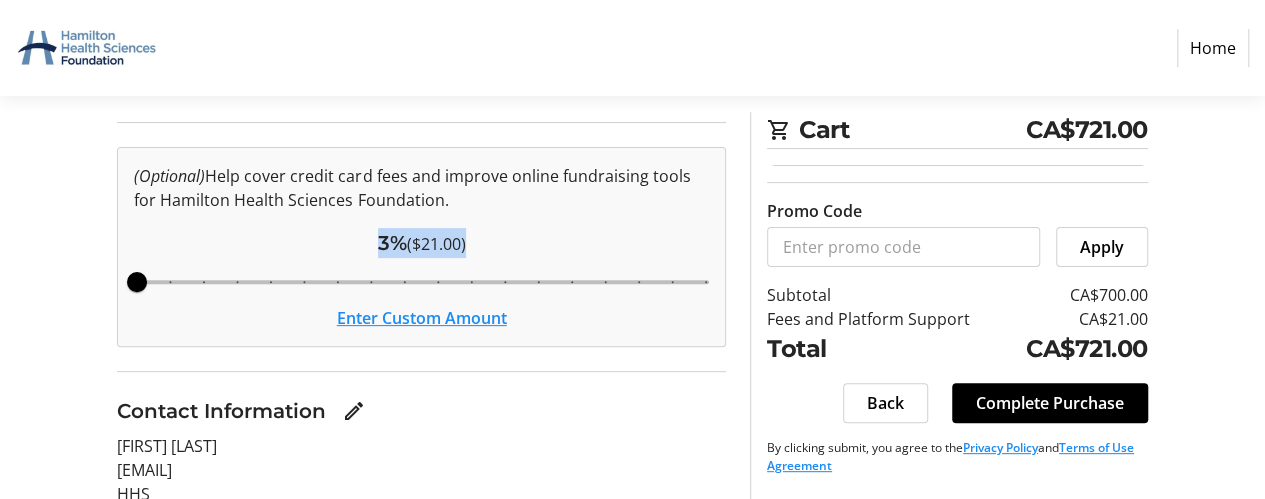 drag, startPoint x: 460, startPoint y: 244, endPoint x: 368, endPoint y: 249, distance: 92.13577 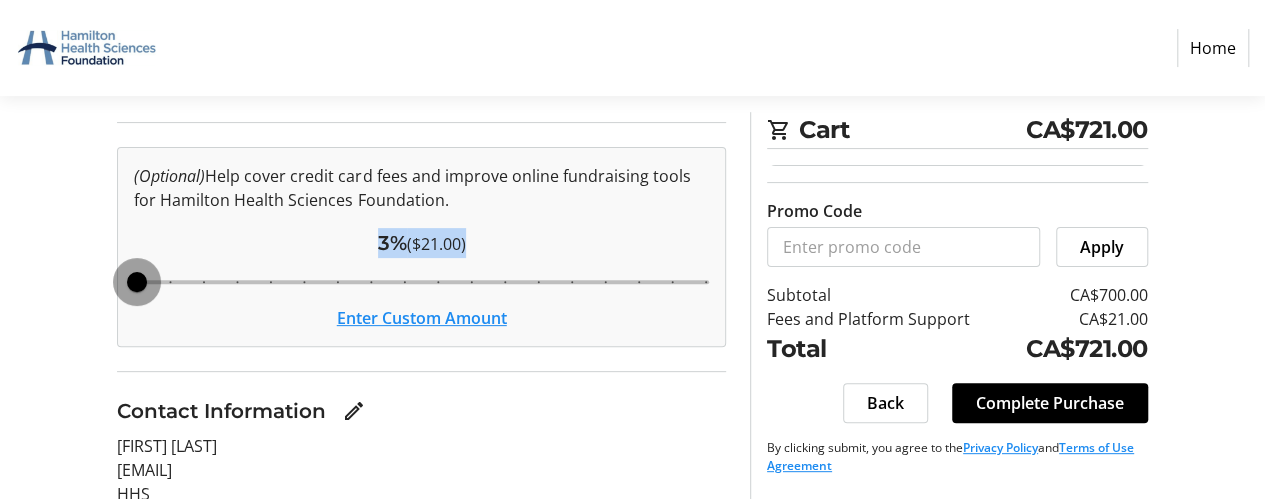 click 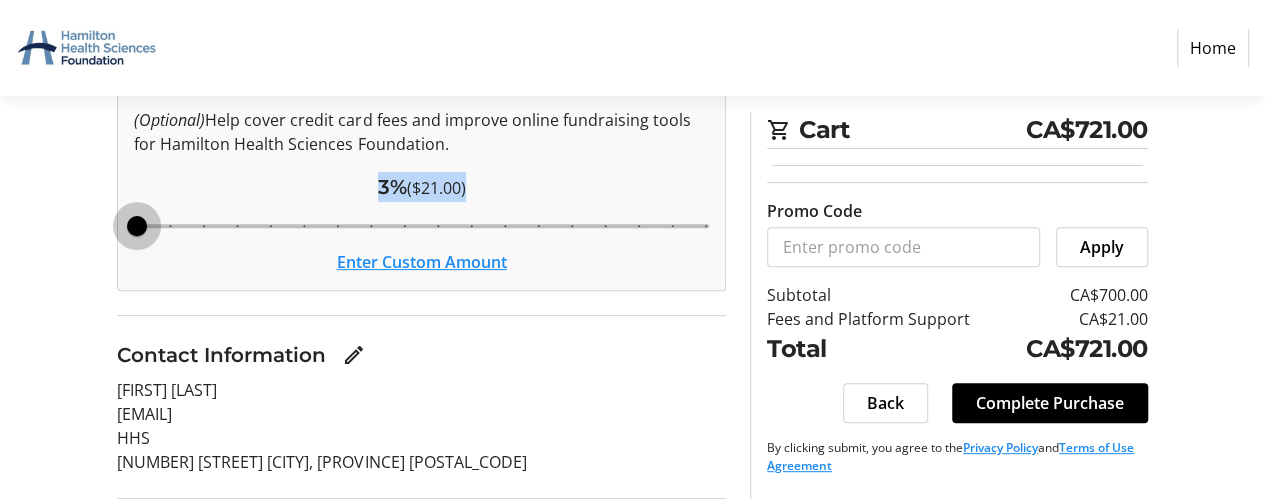 scroll, scrollTop: 300, scrollLeft: 0, axis: vertical 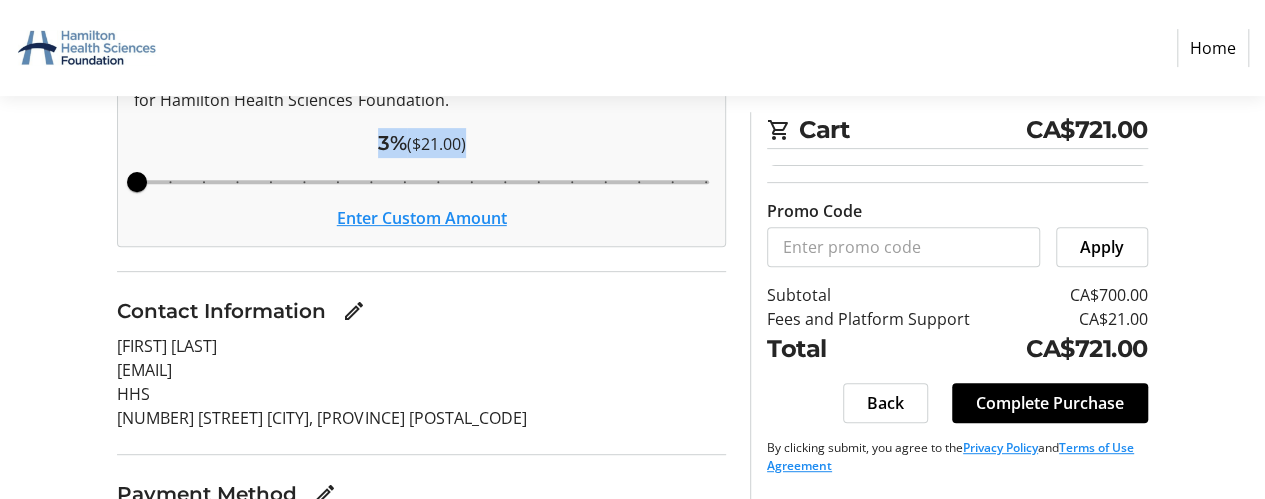 click on "Enter Custom Amount" 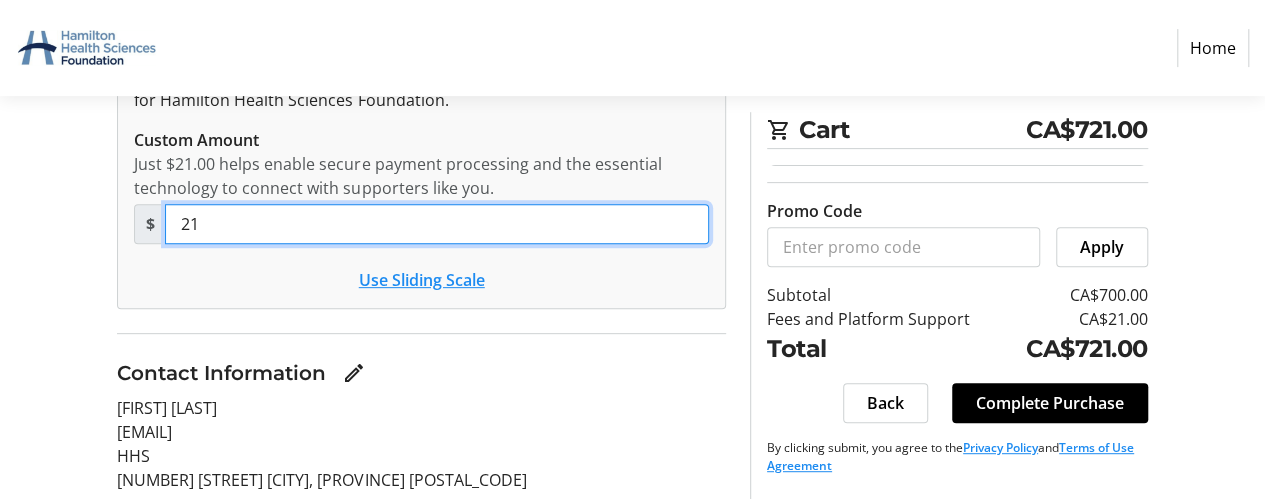 drag, startPoint x: 205, startPoint y: 223, endPoint x: 167, endPoint y: 217, distance: 38.470768 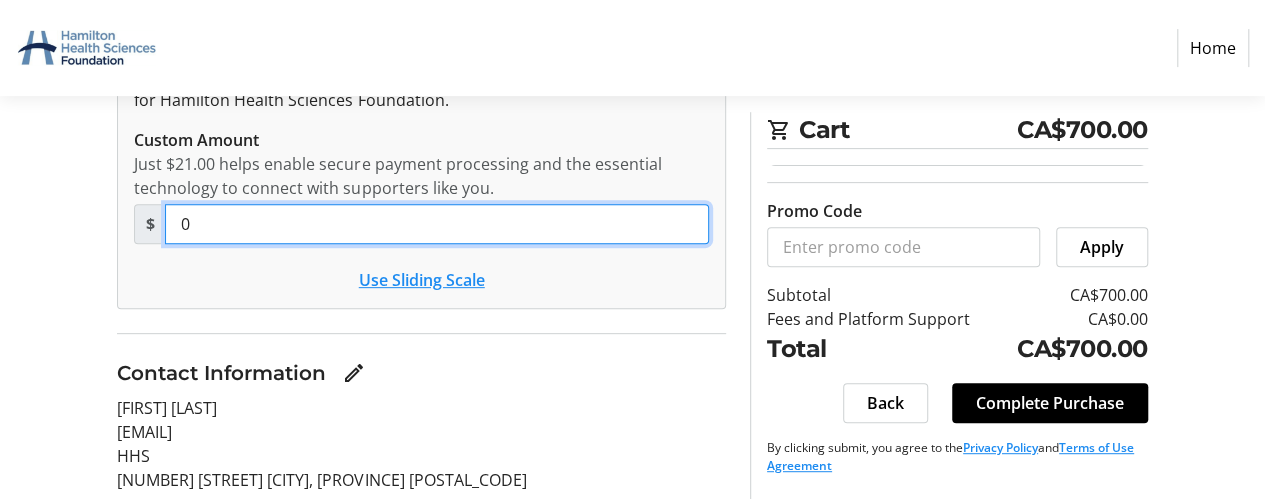 type on "0" 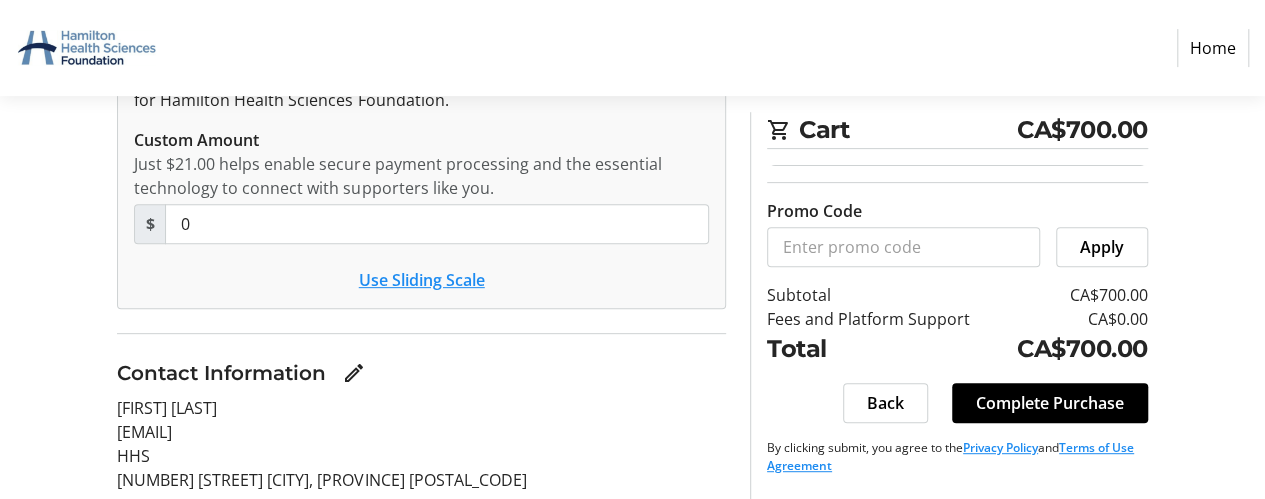 click on "[FIRST] [LAST]" 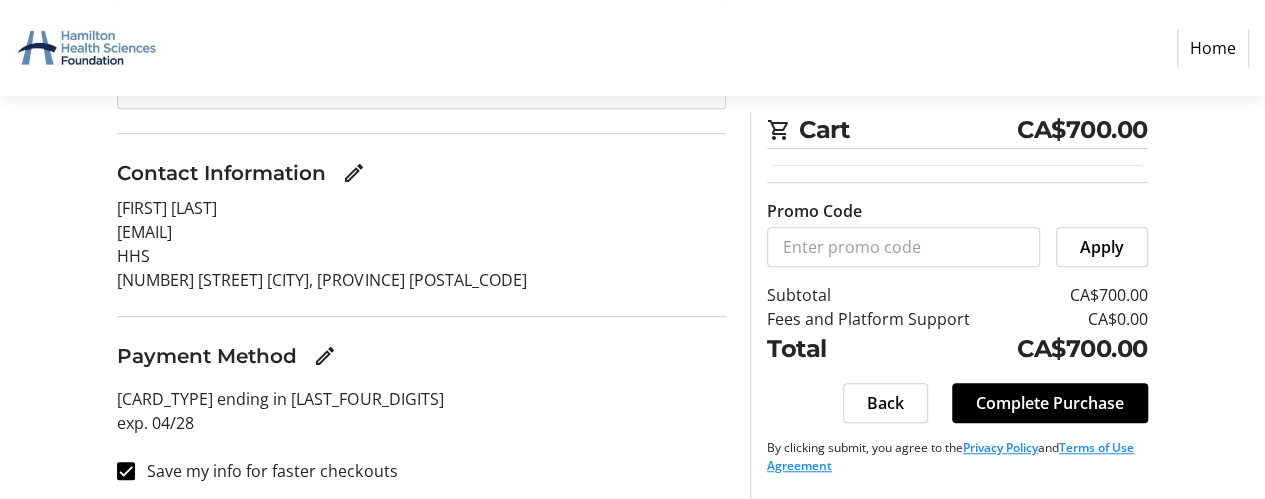 scroll, scrollTop: 505, scrollLeft: 0, axis: vertical 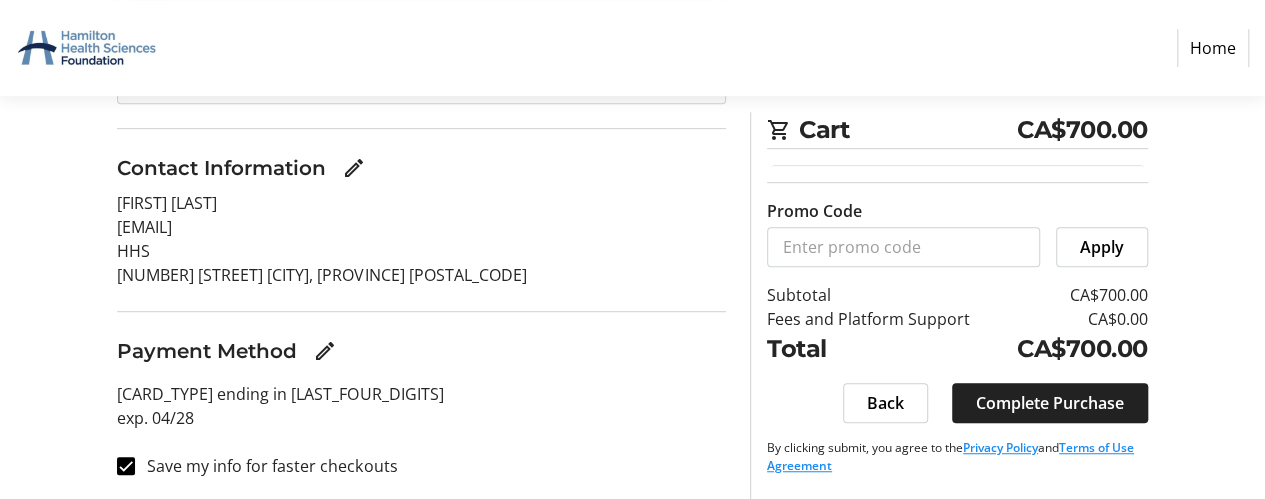 click on "Complete Purchase" 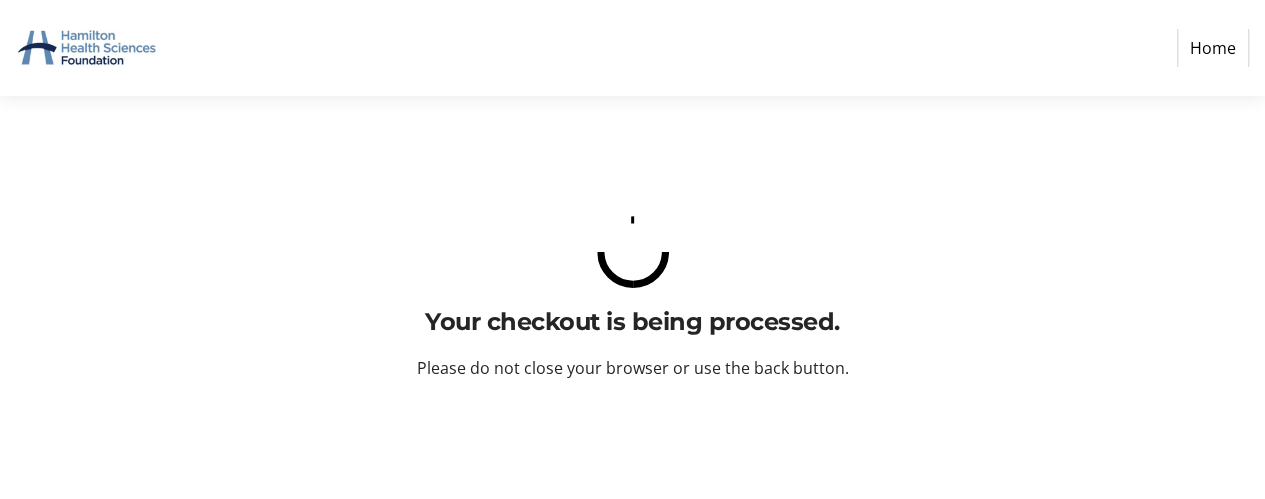 scroll, scrollTop: 0, scrollLeft: 0, axis: both 